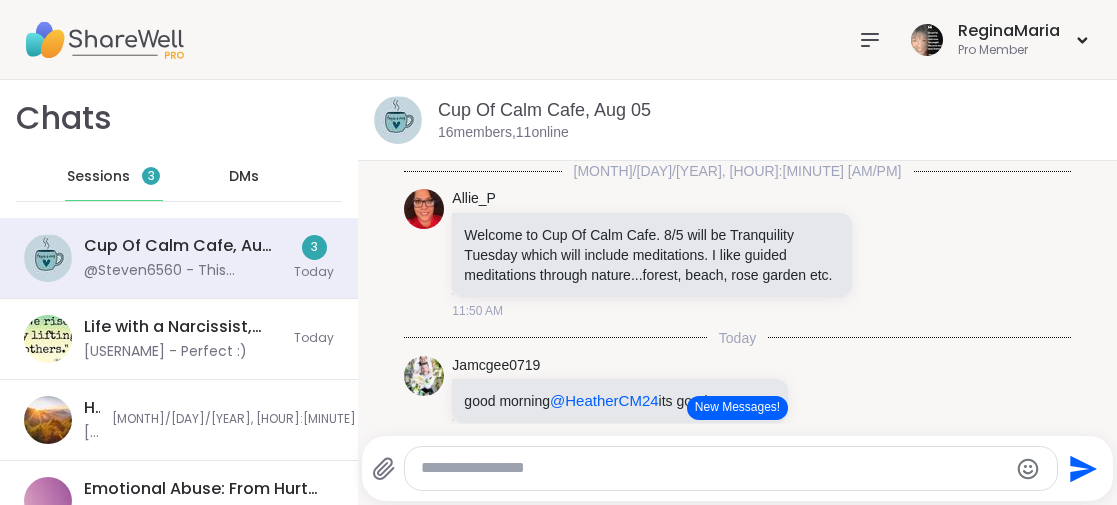 scroll, scrollTop: 0, scrollLeft: 0, axis: both 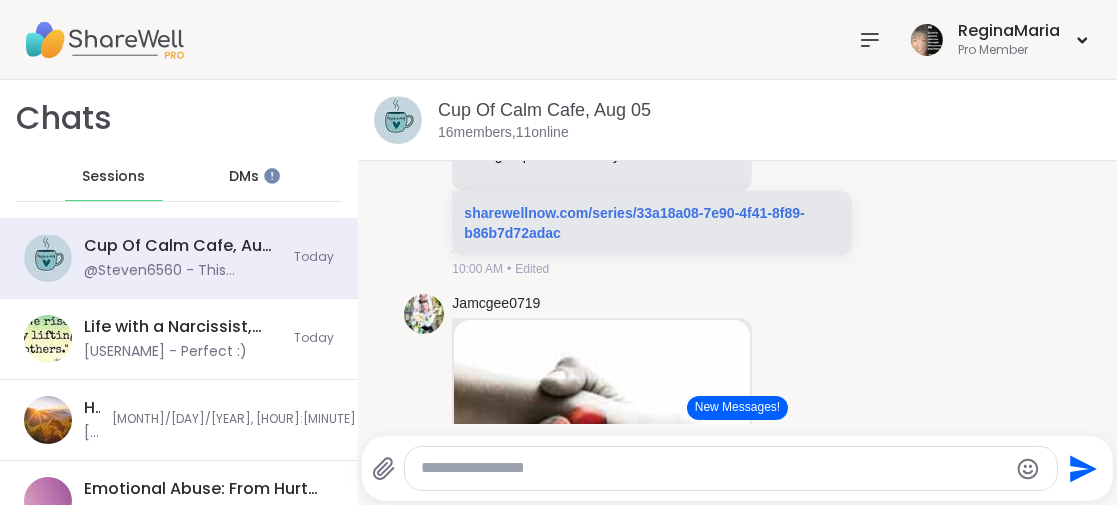 click 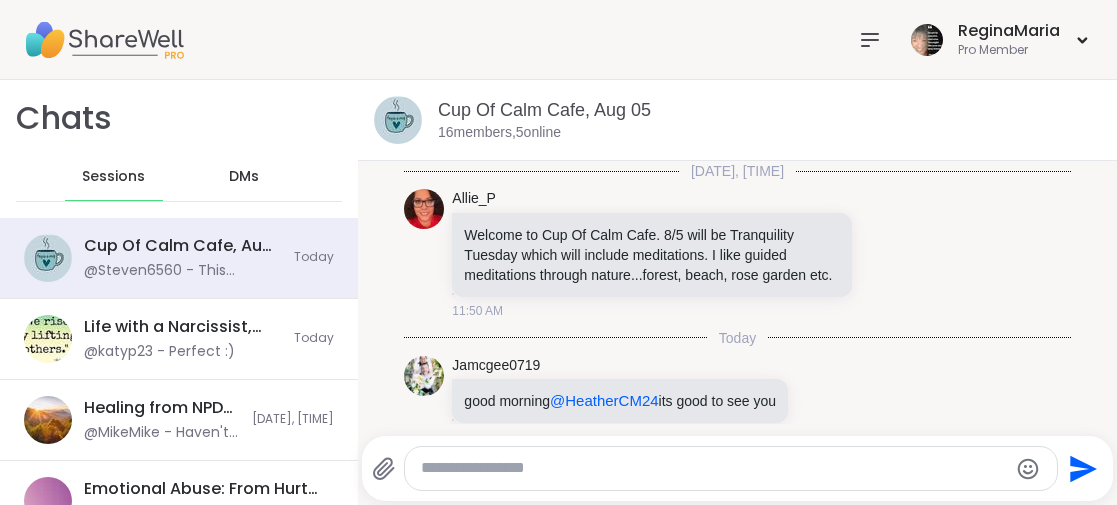scroll, scrollTop: 0, scrollLeft: 0, axis: both 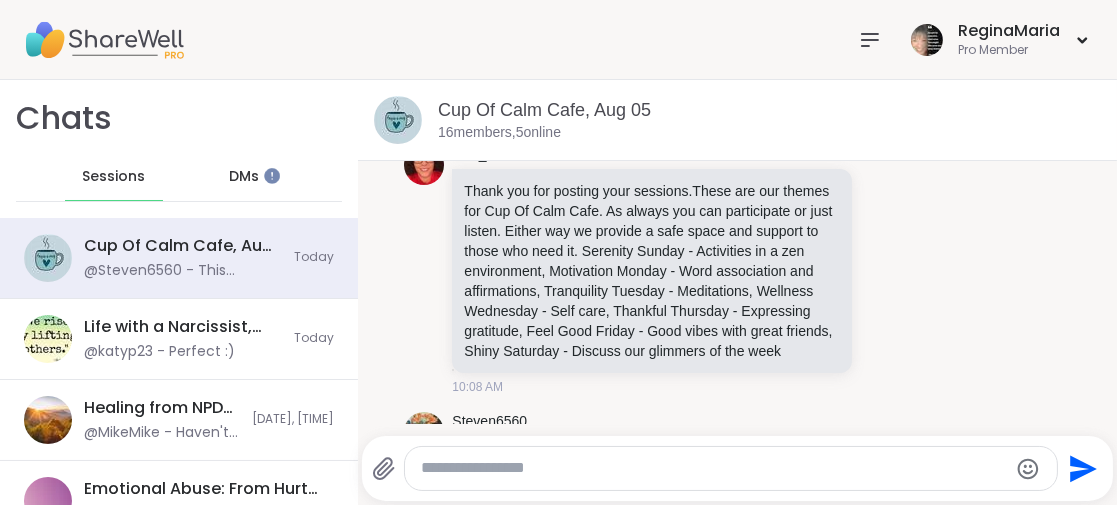 click 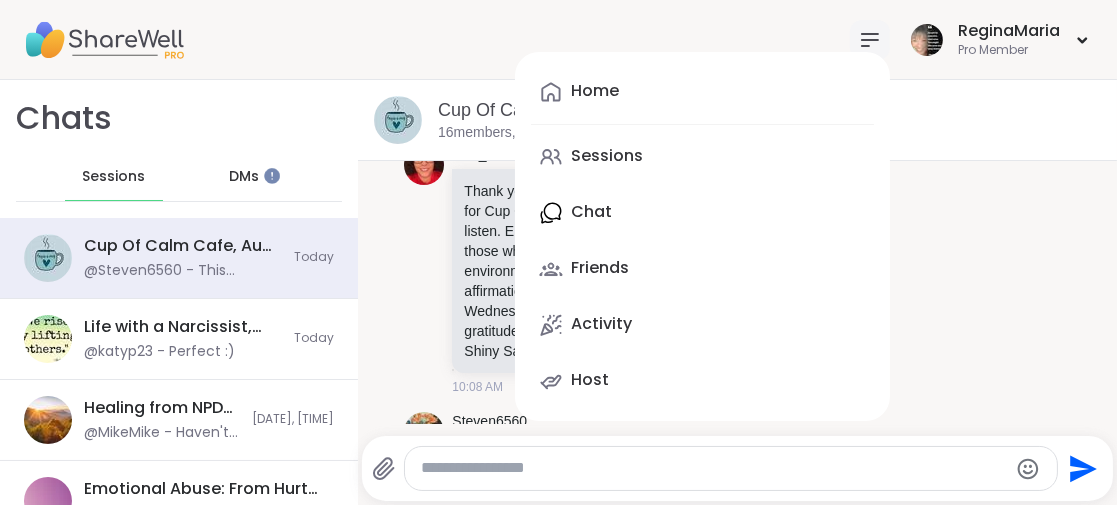 scroll, scrollTop: 3, scrollLeft: 0, axis: vertical 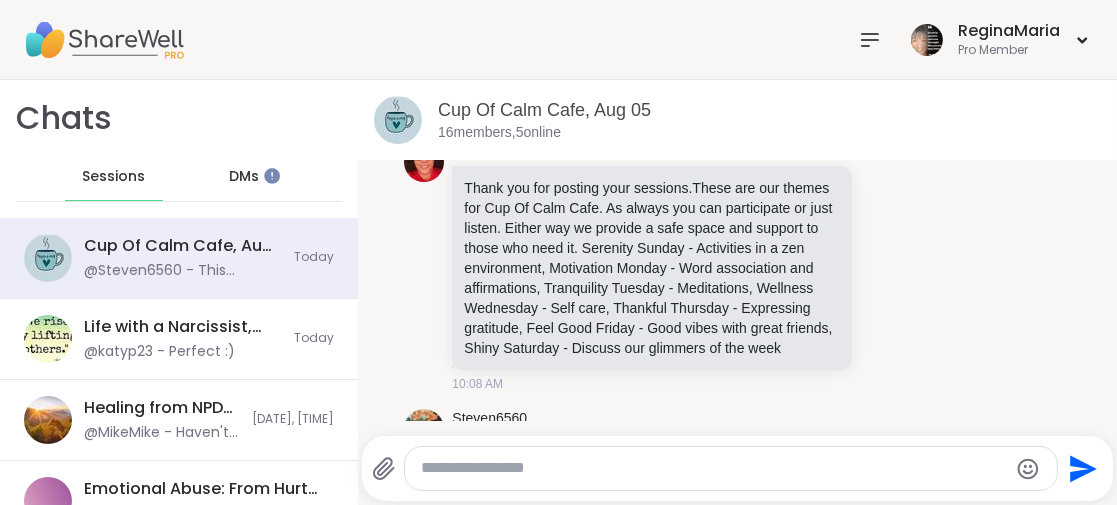drag, startPoint x: 233, startPoint y: 172, endPoint x: 273, endPoint y: 213, distance: 57.280014 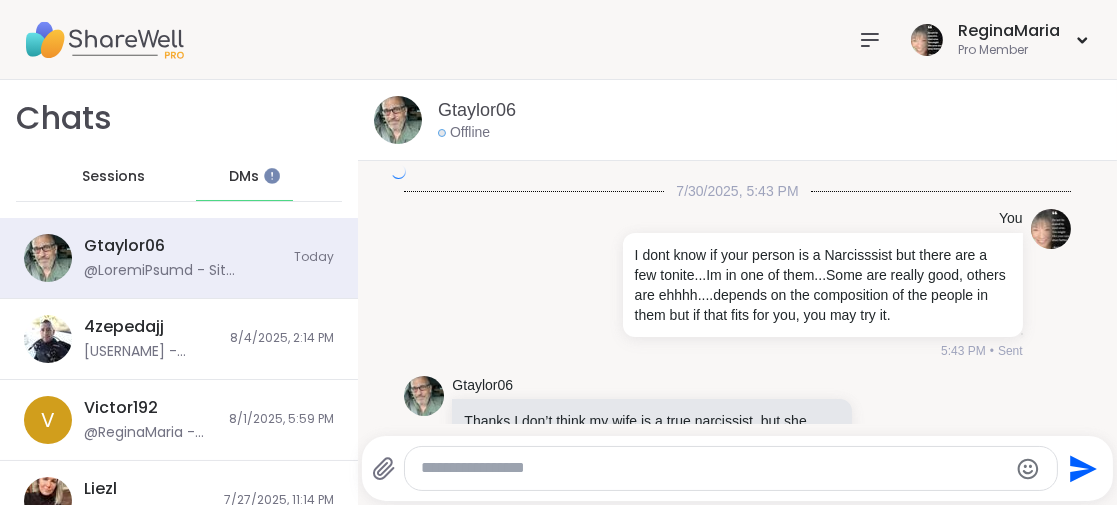 scroll, scrollTop: 6152, scrollLeft: 0, axis: vertical 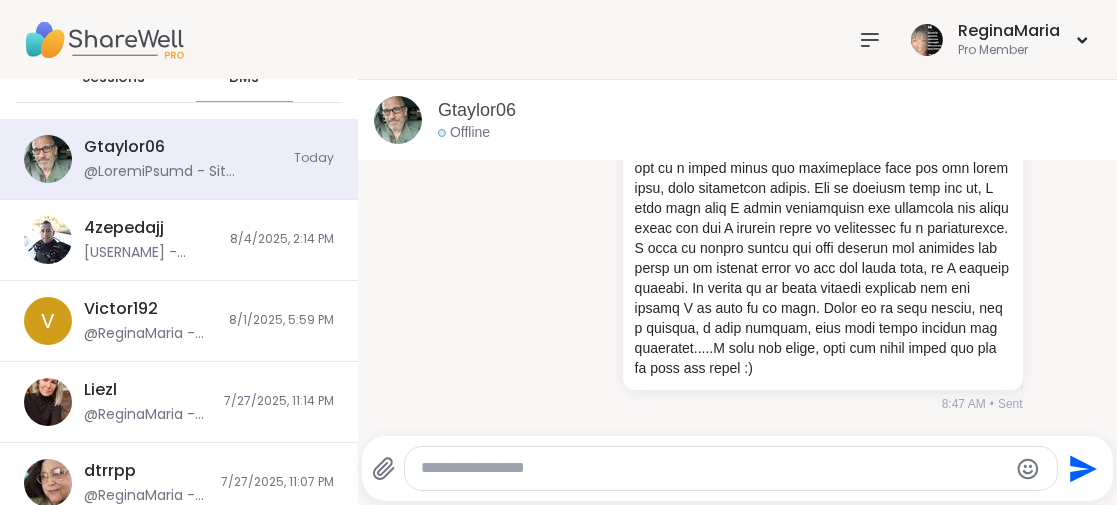 click at bounding box center [104, 40] 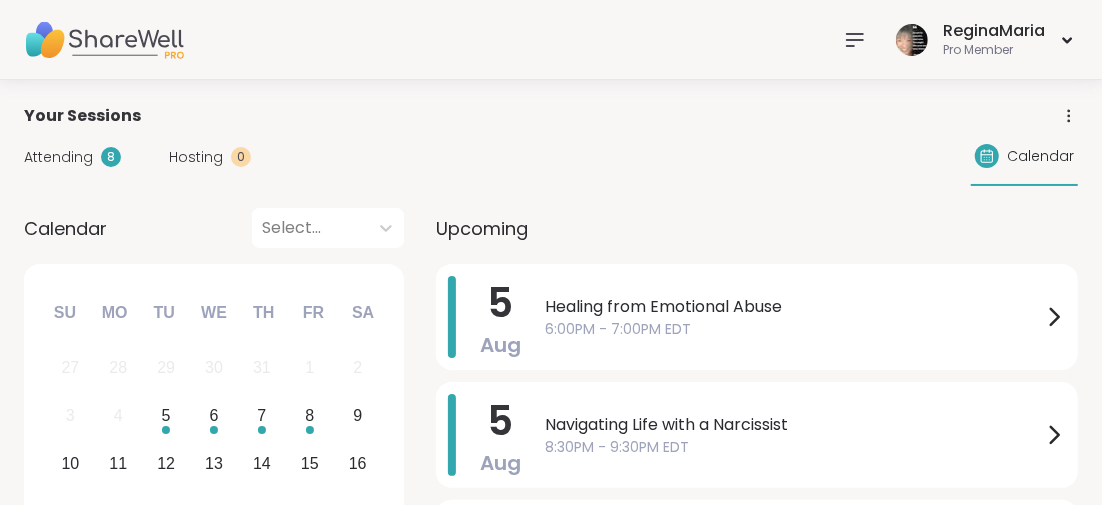 click 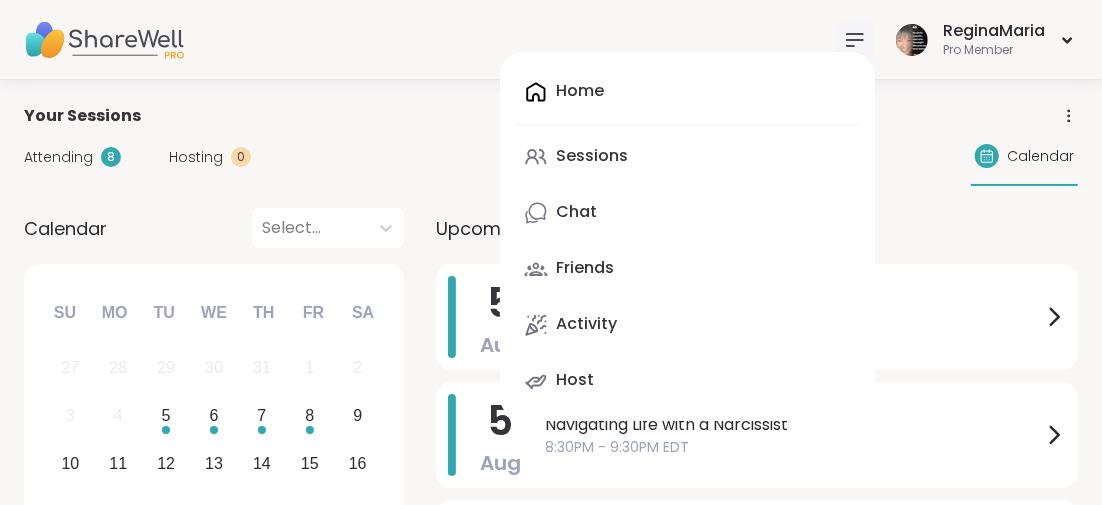 click 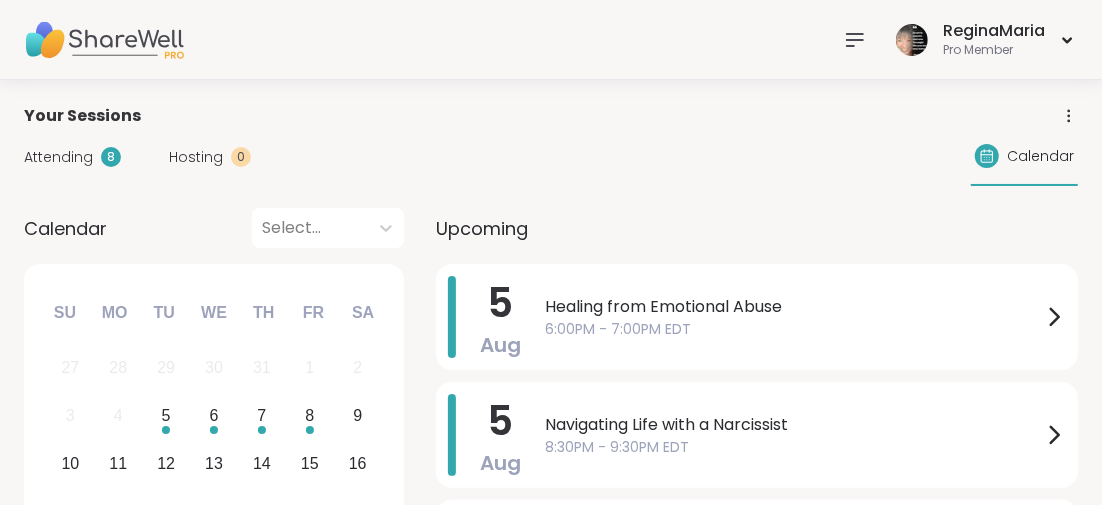 click 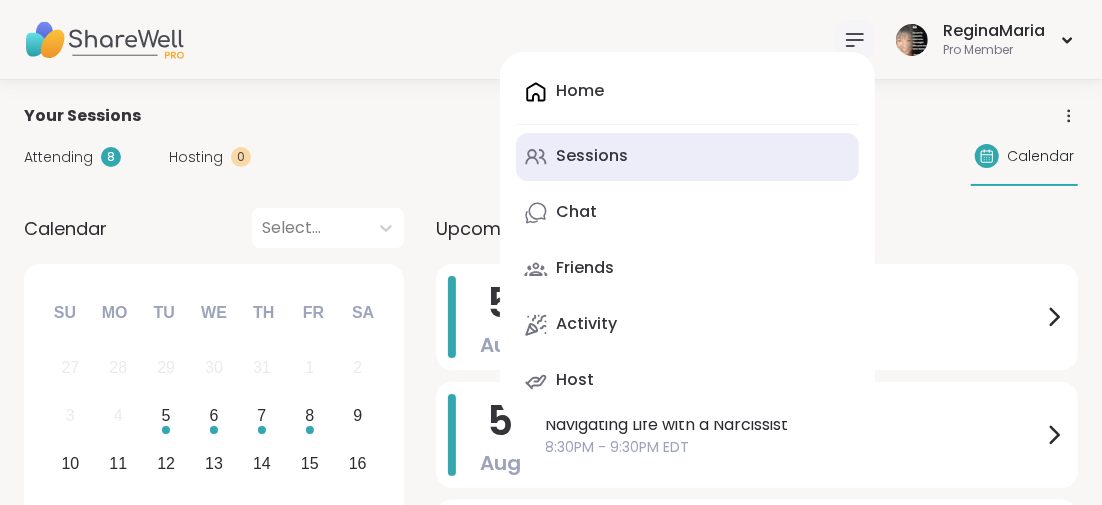 click on "Sessions" at bounding box center (592, 156) 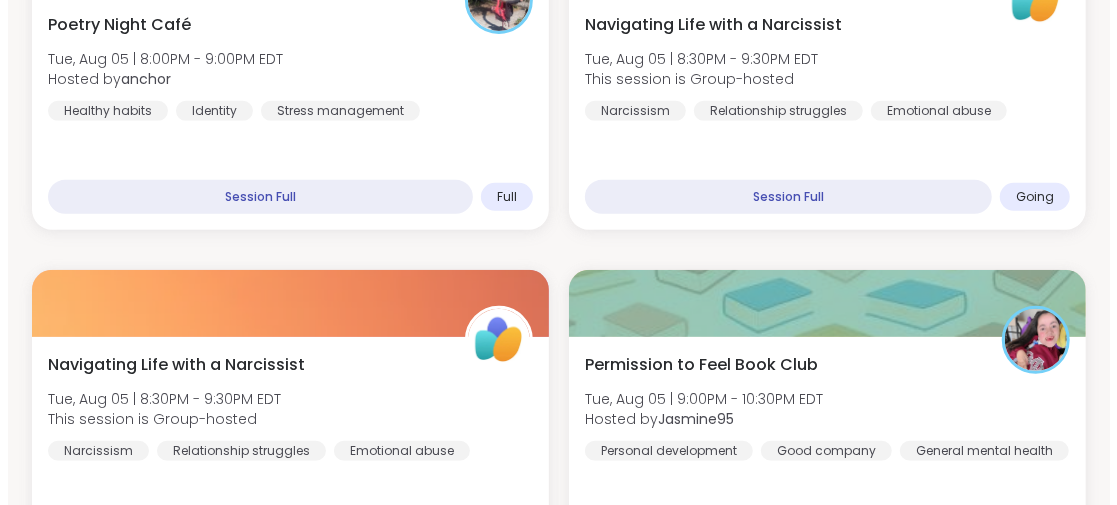 scroll, scrollTop: 4300, scrollLeft: 0, axis: vertical 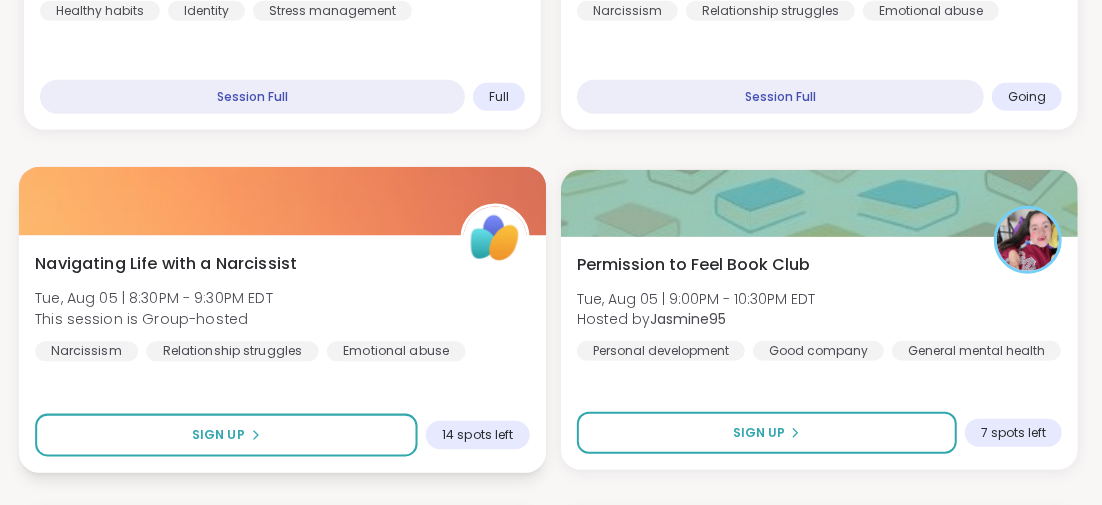 drag, startPoint x: 279, startPoint y: 261, endPoint x: 346, endPoint y: 283, distance: 70.5195 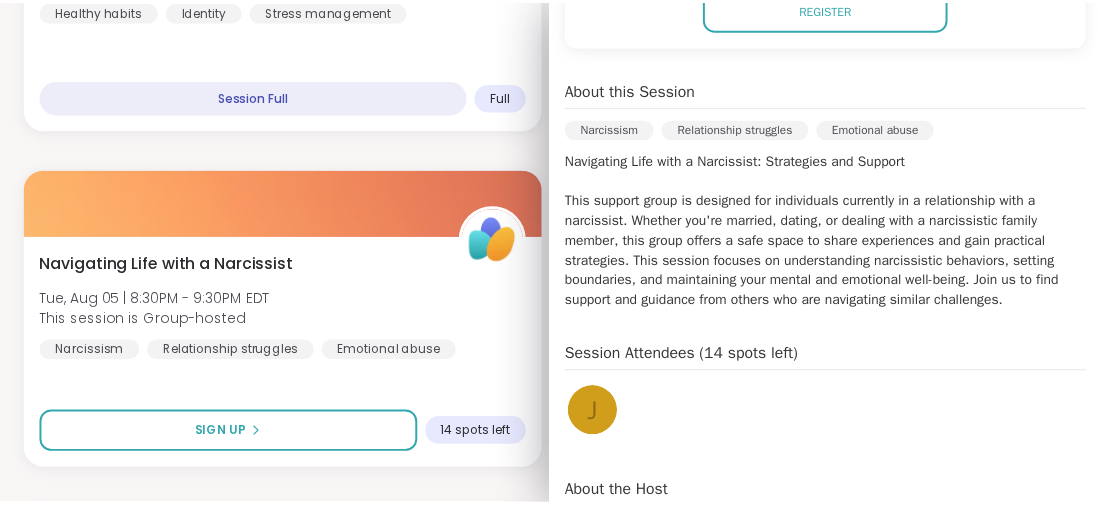 scroll, scrollTop: 0, scrollLeft: 0, axis: both 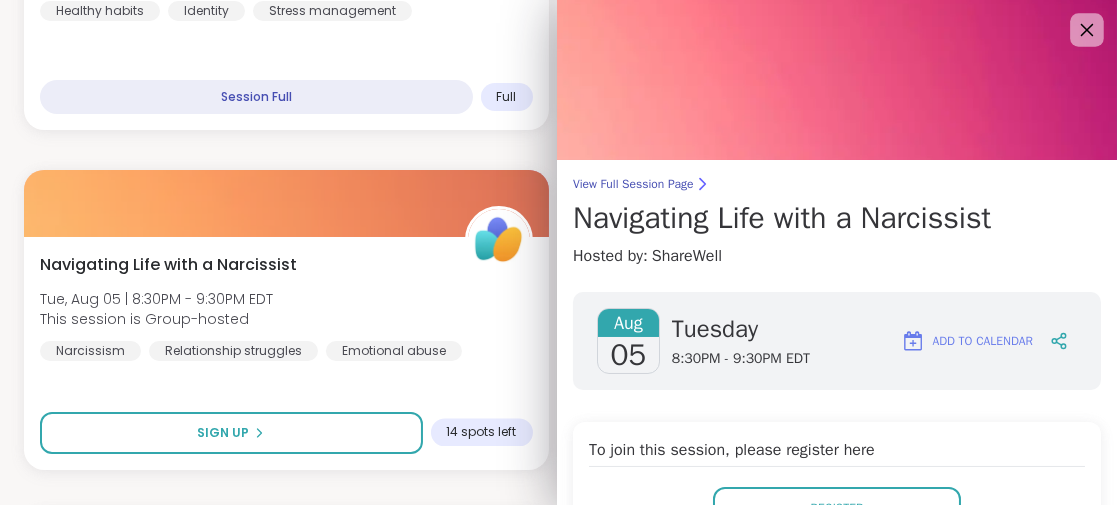 click 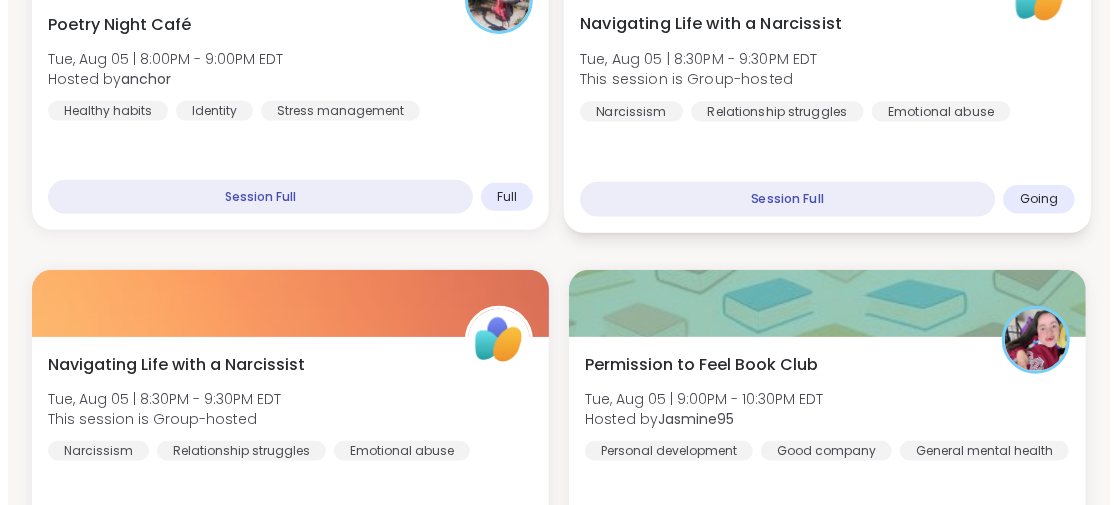 scroll, scrollTop: 4000, scrollLeft: 0, axis: vertical 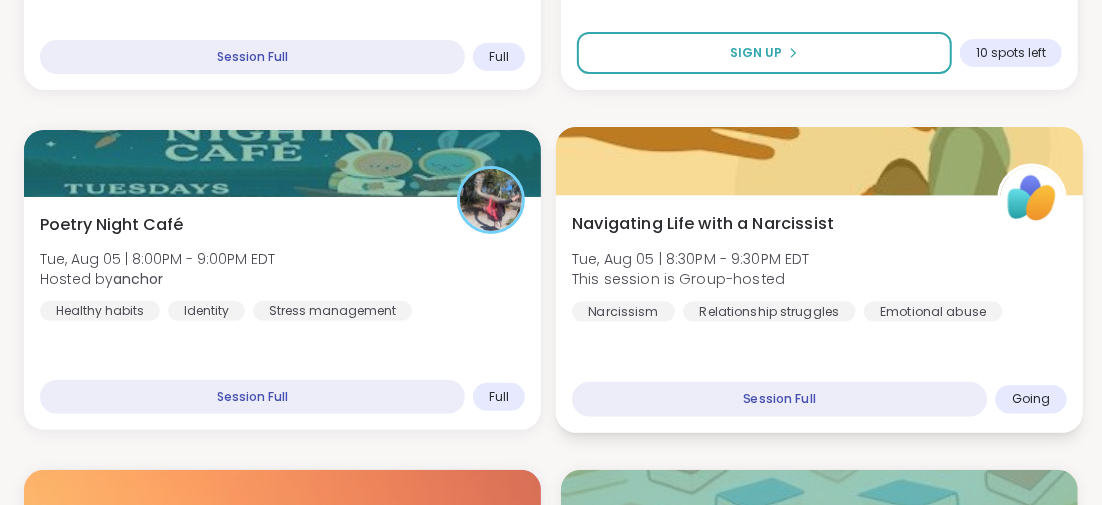 click on "Navigating Life with a Narcissist" at bounding box center (703, 223) 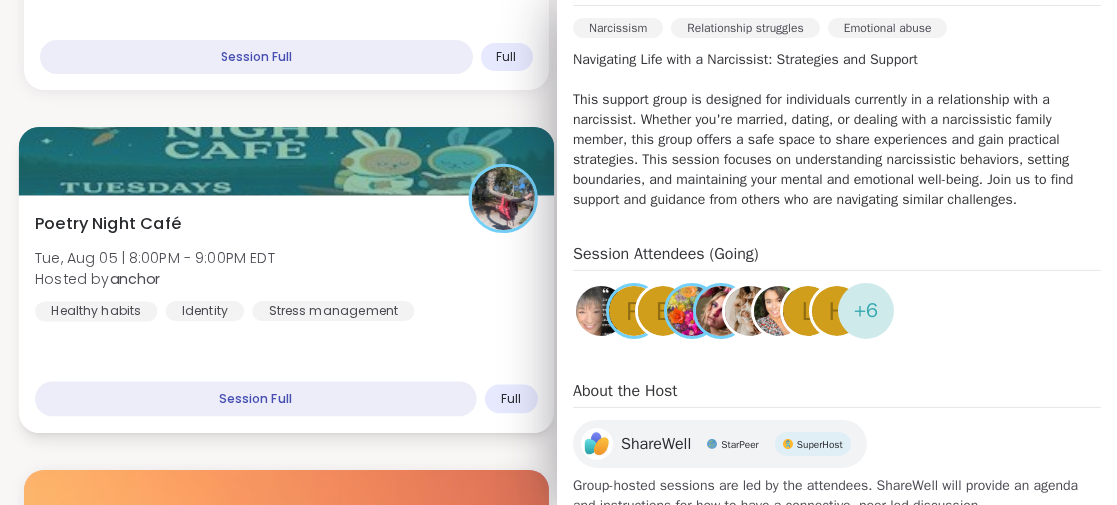 scroll, scrollTop: 499, scrollLeft: 0, axis: vertical 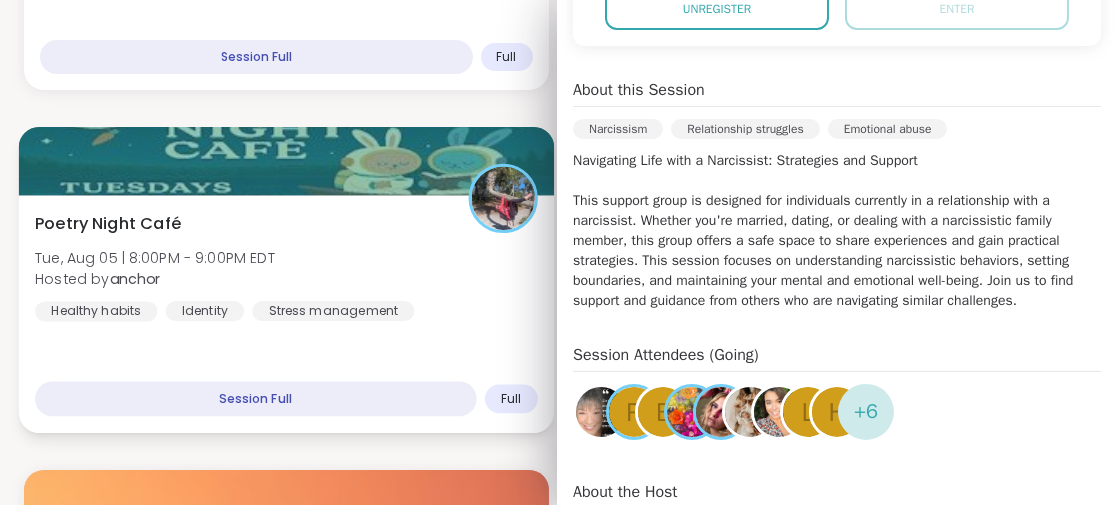 click on "Poetry Night Café Tue, Aug 05 | 8:00PM - 9:00PM EDT Hosted by anchor Healthy habits Identity Stress management" at bounding box center (286, 266) 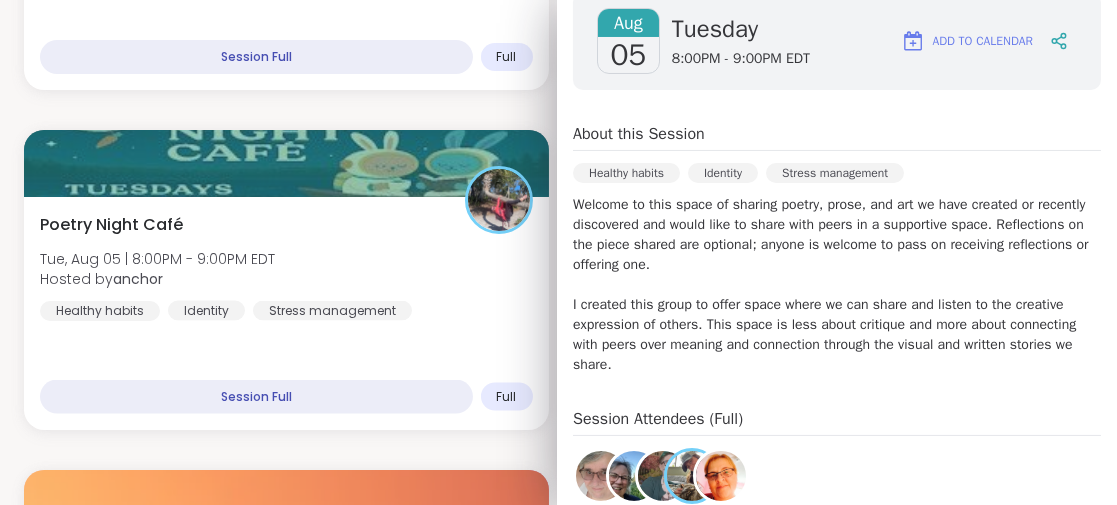 scroll, scrollTop: 400, scrollLeft: 0, axis: vertical 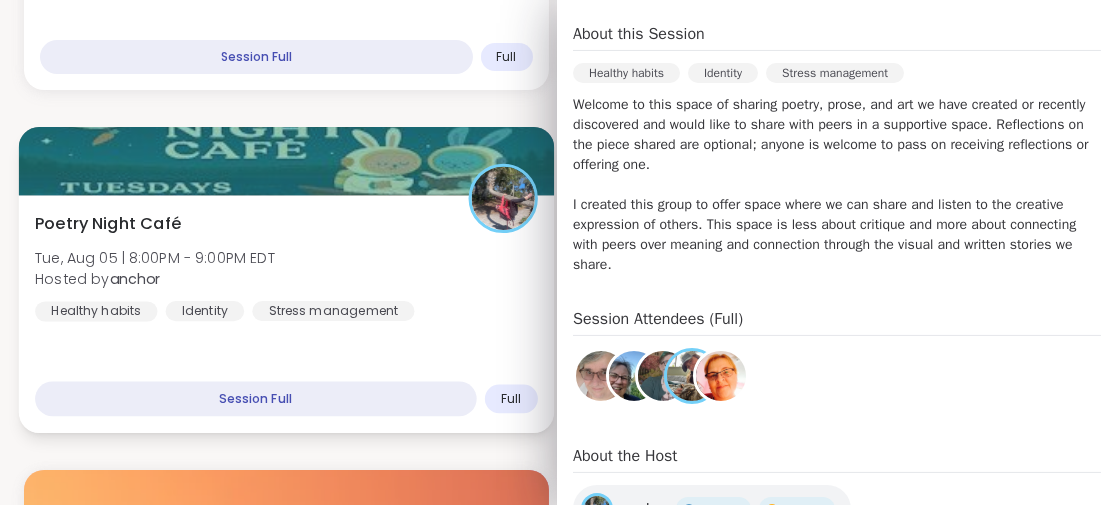 click on "Poetry Night Café Tue, Aug 05 | 8:00PM - 9:00PM EDT Hosted by anchor Healthy habits Identity Stress management" at bounding box center [286, 266] 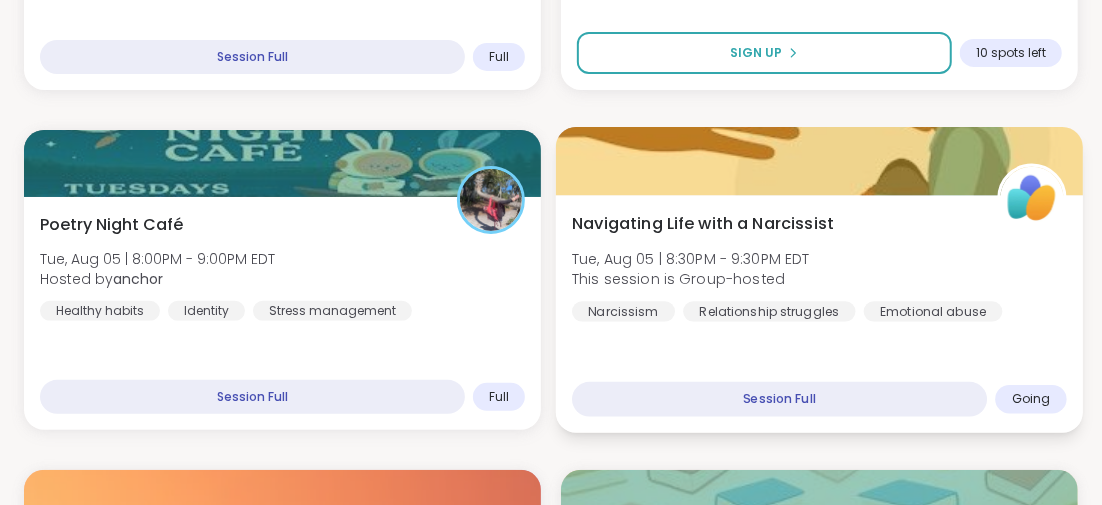 click on "Navigating Life with a Narcissist" at bounding box center (703, 223) 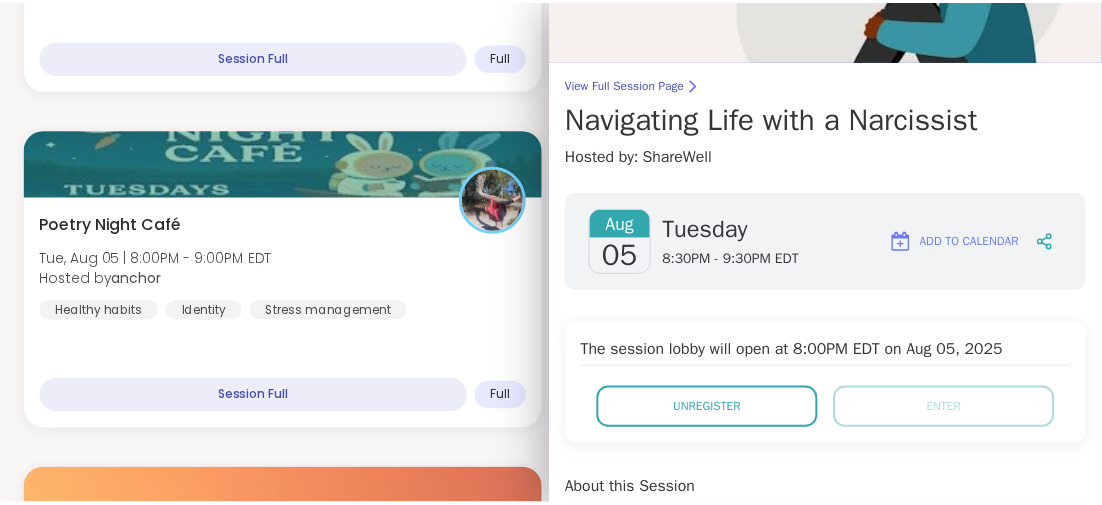 scroll, scrollTop: 0, scrollLeft: 0, axis: both 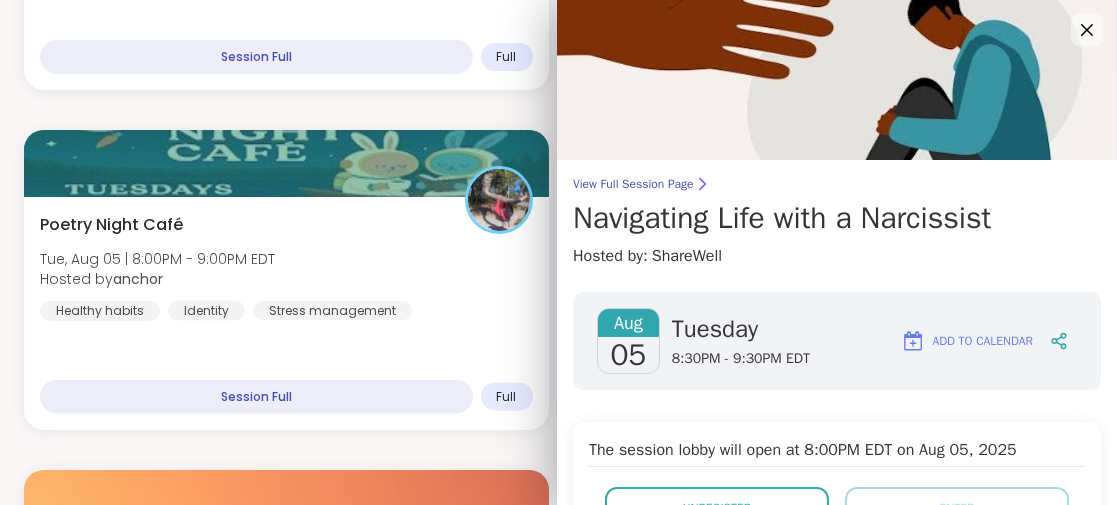 drag, startPoint x: 1060, startPoint y: 27, endPoint x: 1046, endPoint y: 51, distance: 27.784887 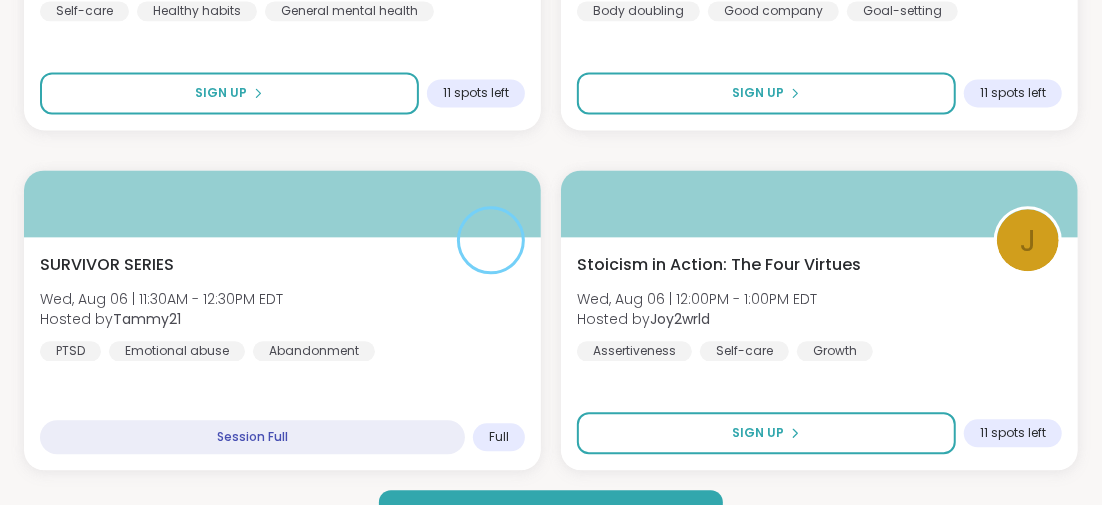scroll, scrollTop: 6046, scrollLeft: 0, axis: vertical 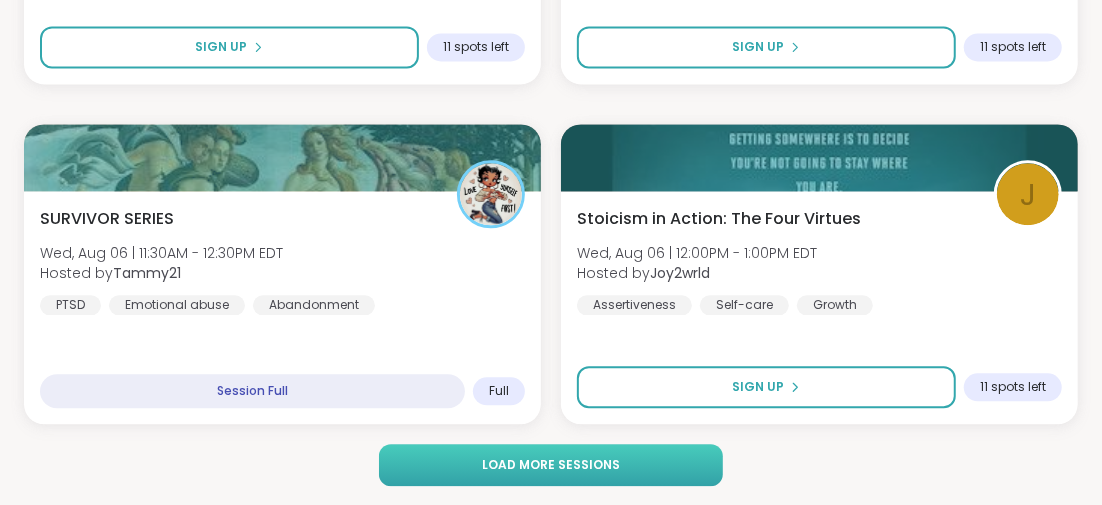 click on "Load more sessions" at bounding box center [550, 465] 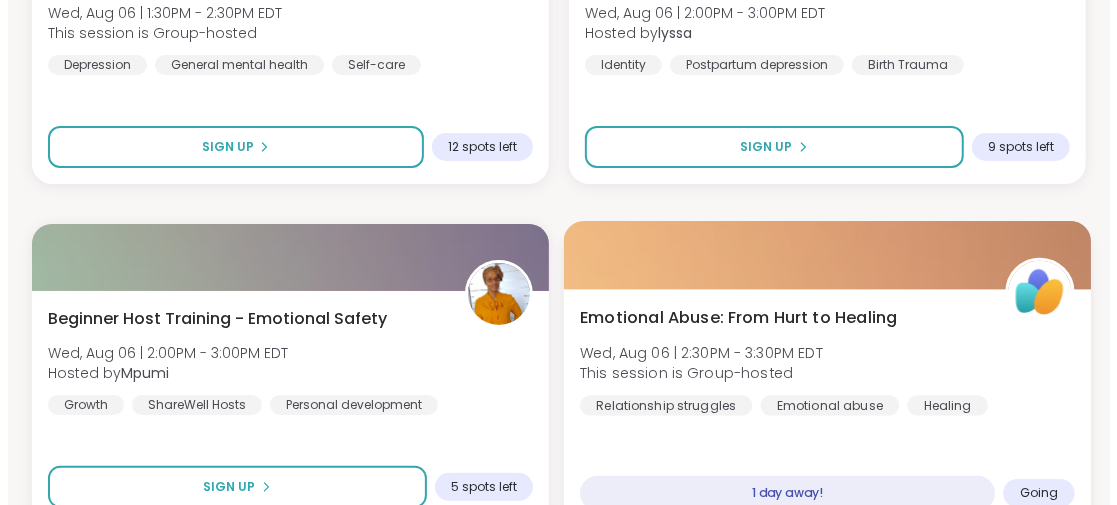 scroll, scrollTop: 7746, scrollLeft: 0, axis: vertical 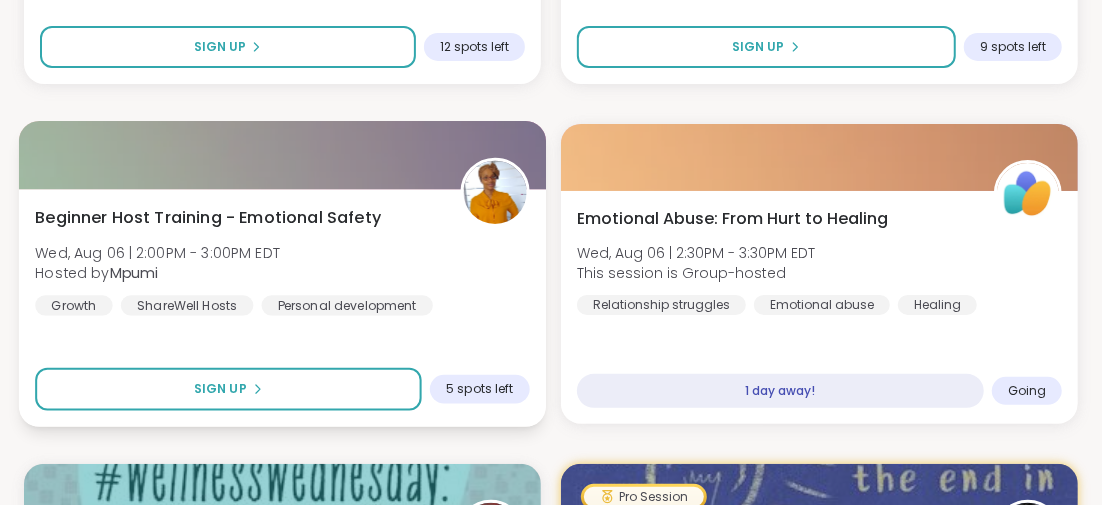 click on "Beginner Host Training - Emotional Safety" at bounding box center (208, 217) 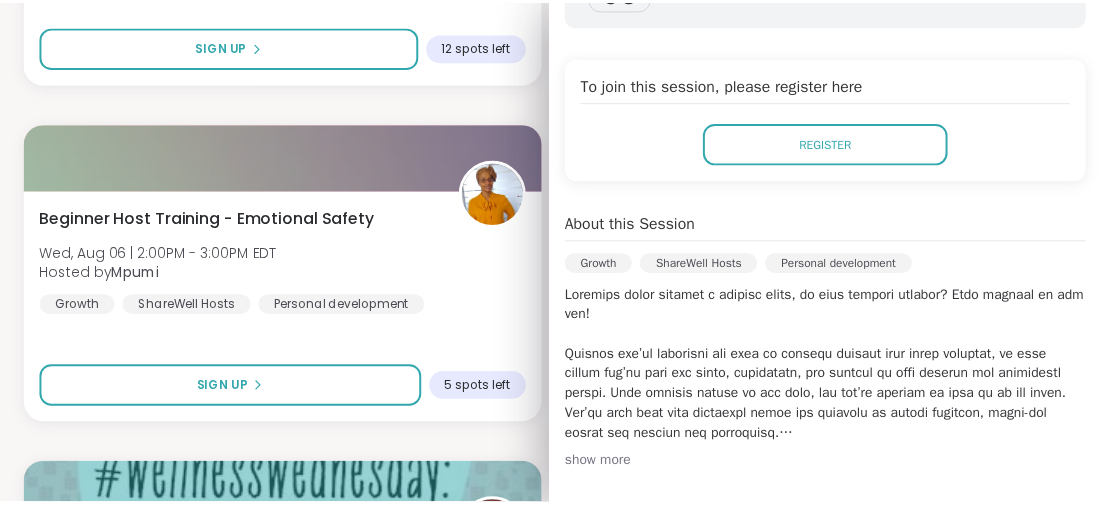 scroll, scrollTop: 499, scrollLeft: 0, axis: vertical 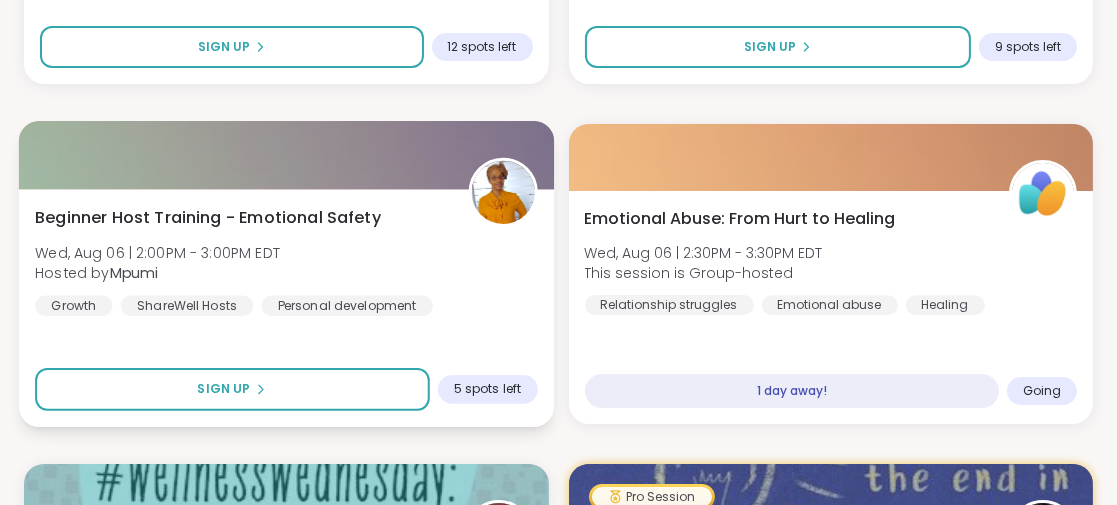click on "Beginner Host Training - Emotional Safety Wed, Aug 06 | 2:00PM - 3:00PM EDT Hosted by Mpumi Growth ShareWell Hosts Personal development" at bounding box center (286, 260) 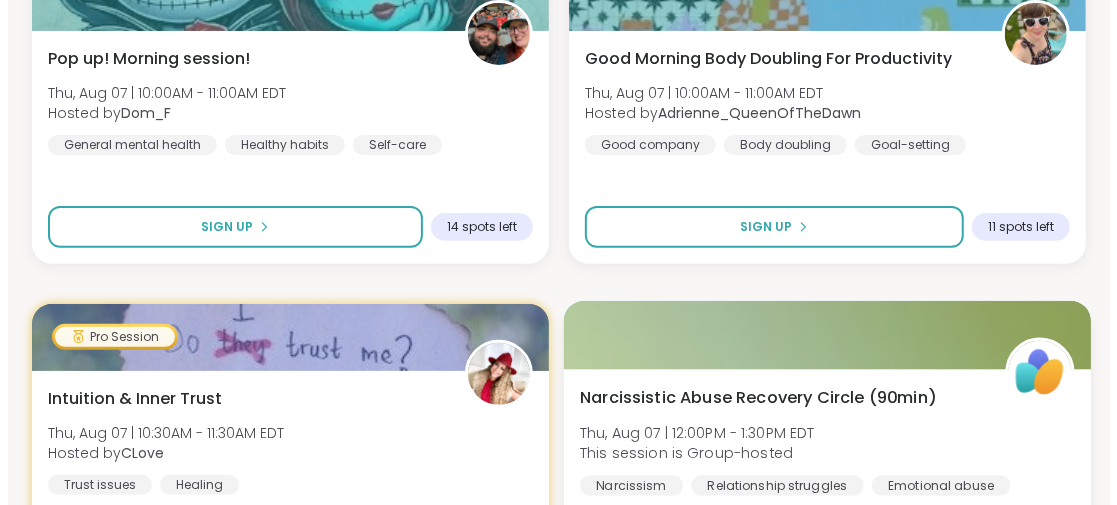 scroll, scrollTop: 11746, scrollLeft: 0, axis: vertical 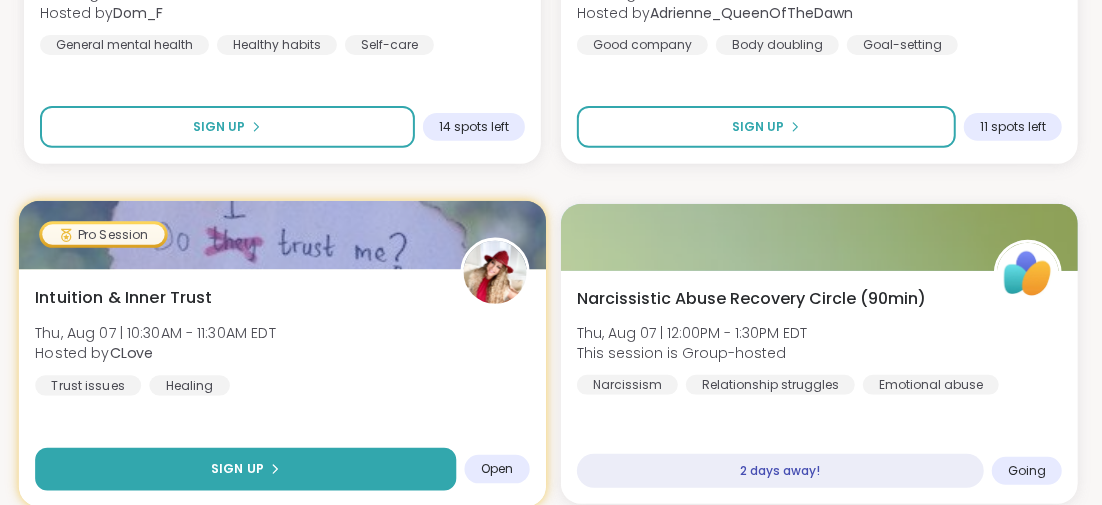 click on "Sign Up" at bounding box center (245, 469) 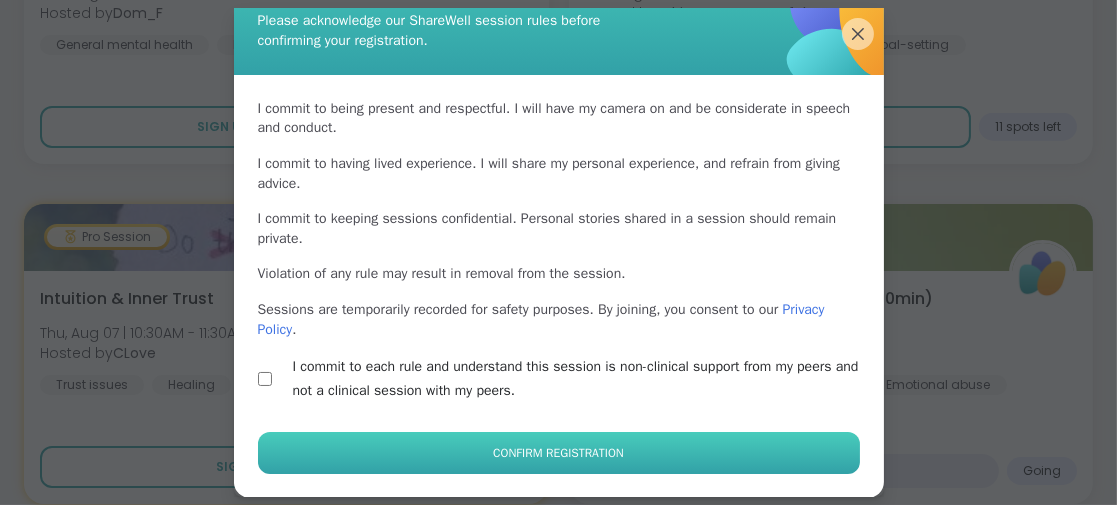 click on "Confirm Registration" at bounding box center (558, 453) 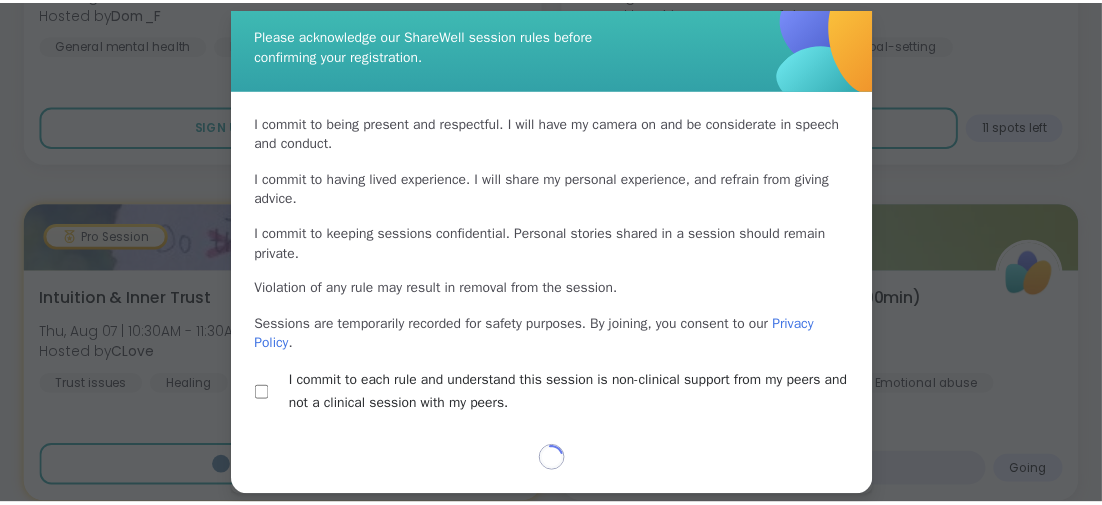 scroll, scrollTop: 62, scrollLeft: 0, axis: vertical 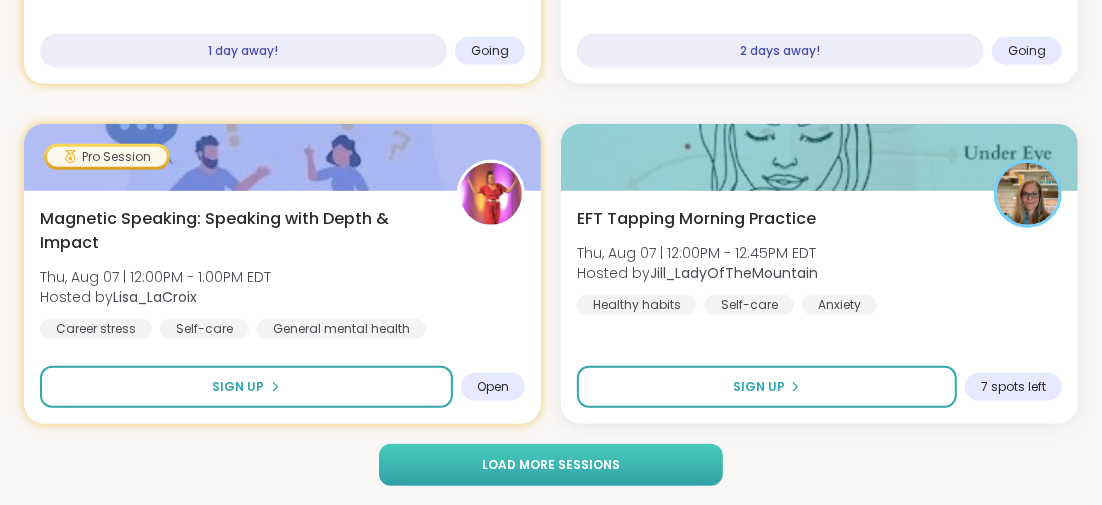 click on "Load more sessions" at bounding box center (550, 465) 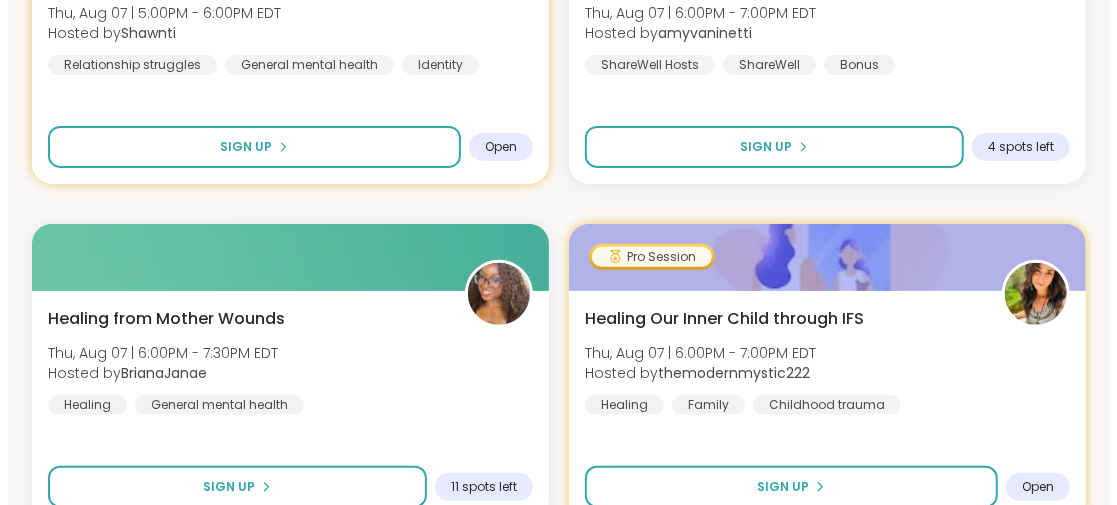 scroll, scrollTop: 15566, scrollLeft: 0, axis: vertical 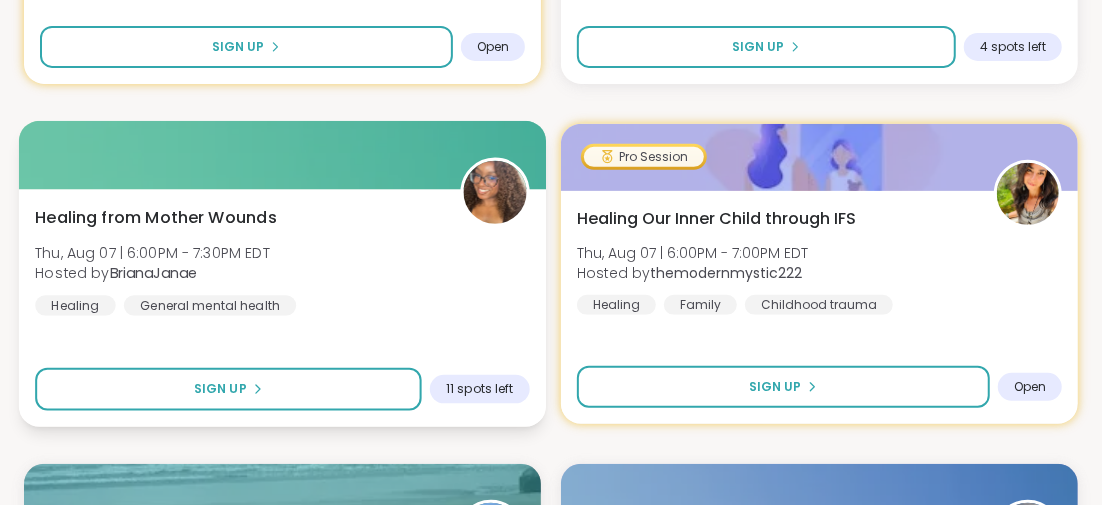 click on "Healing from Mother Wounds" at bounding box center (156, 217) 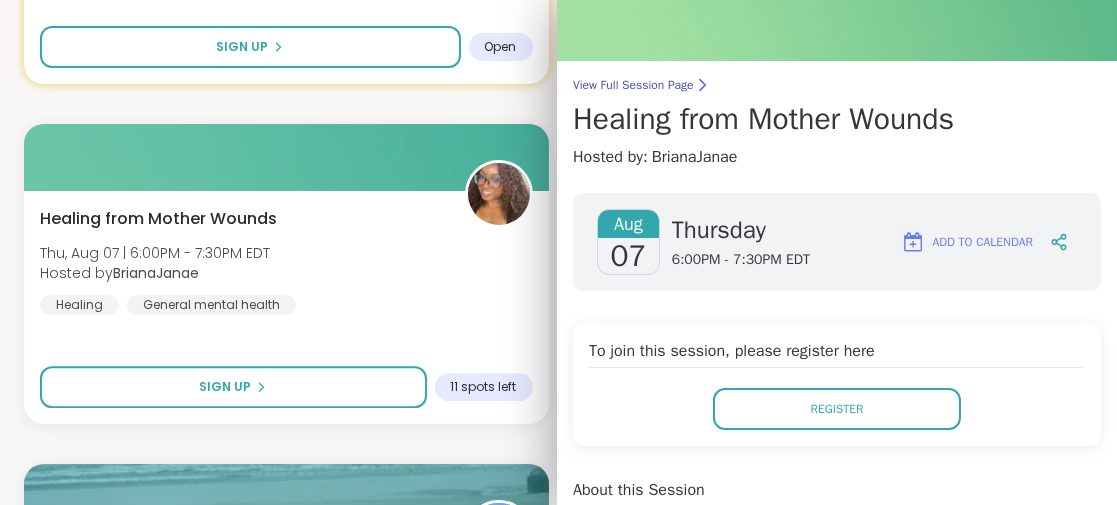 scroll, scrollTop: 0, scrollLeft: 0, axis: both 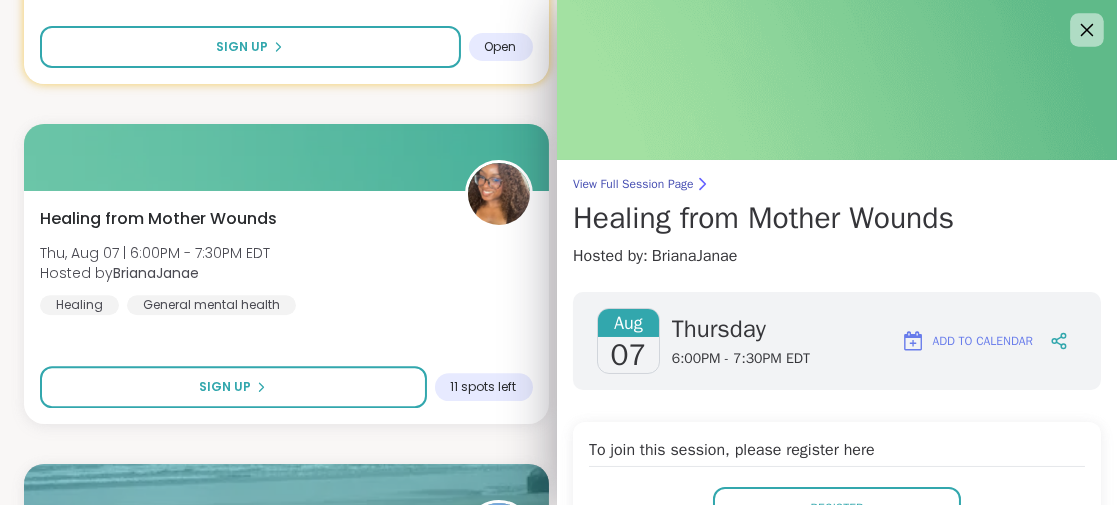 click 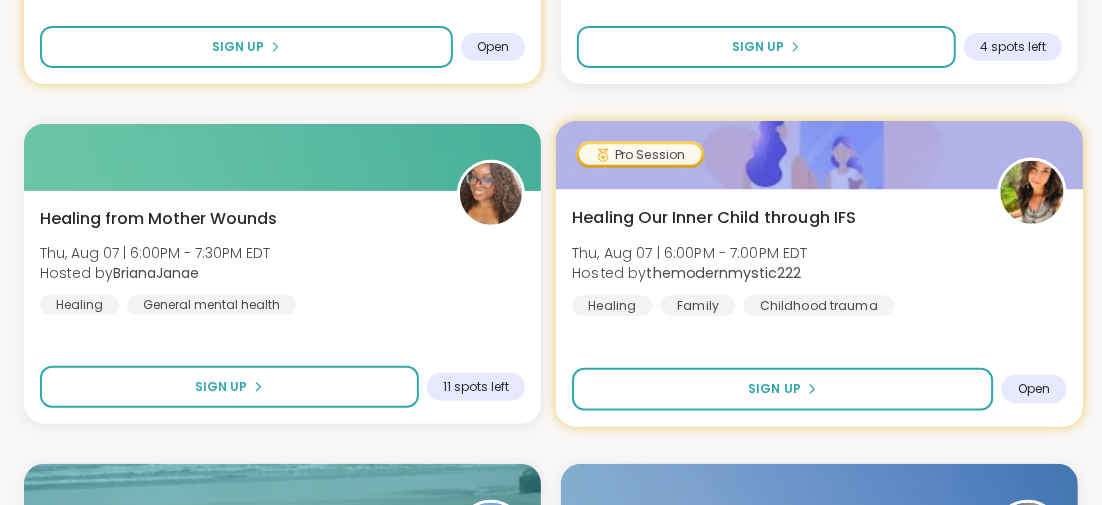 click on "Healing Our Inner Child through IFS" at bounding box center [714, 217] 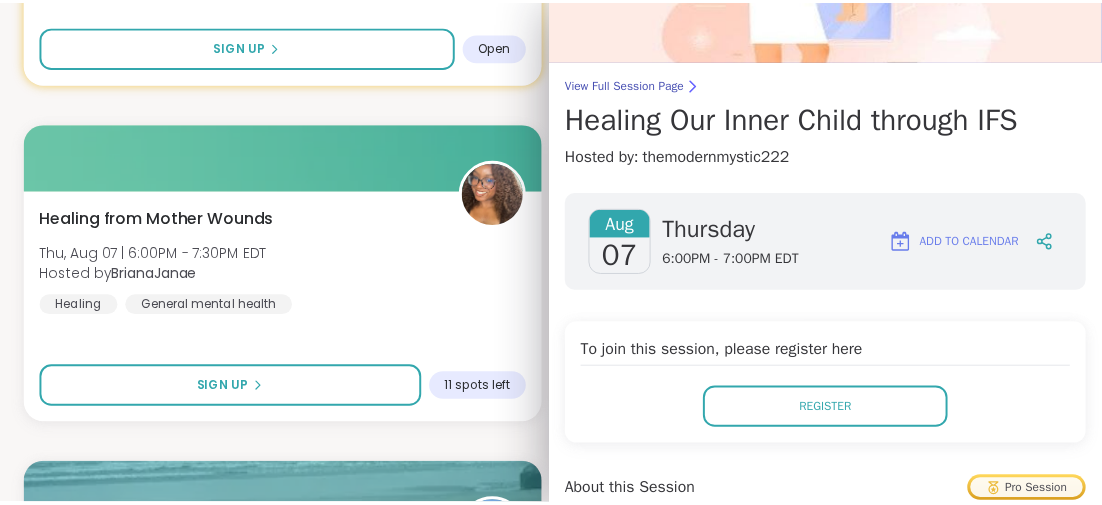 scroll, scrollTop: 0, scrollLeft: 0, axis: both 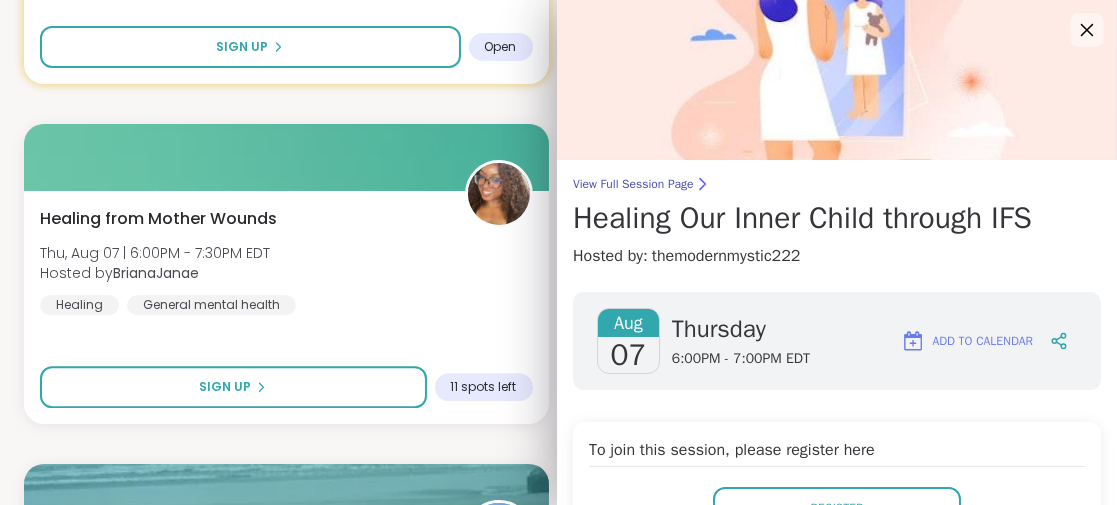 click 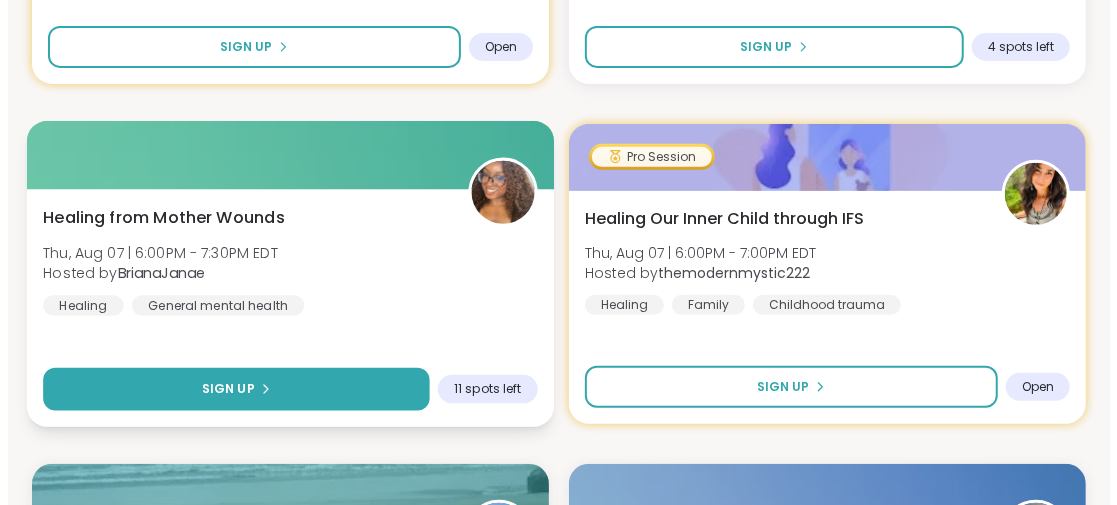 scroll, scrollTop: 15666, scrollLeft: 0, axis: vertical 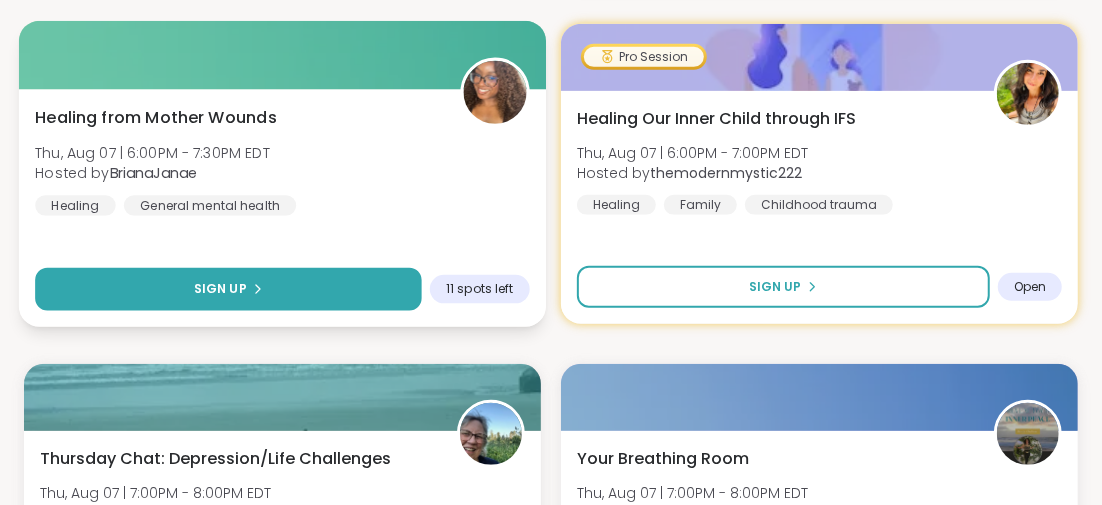 click on "Sign Up" at bounding box center (228, 289) 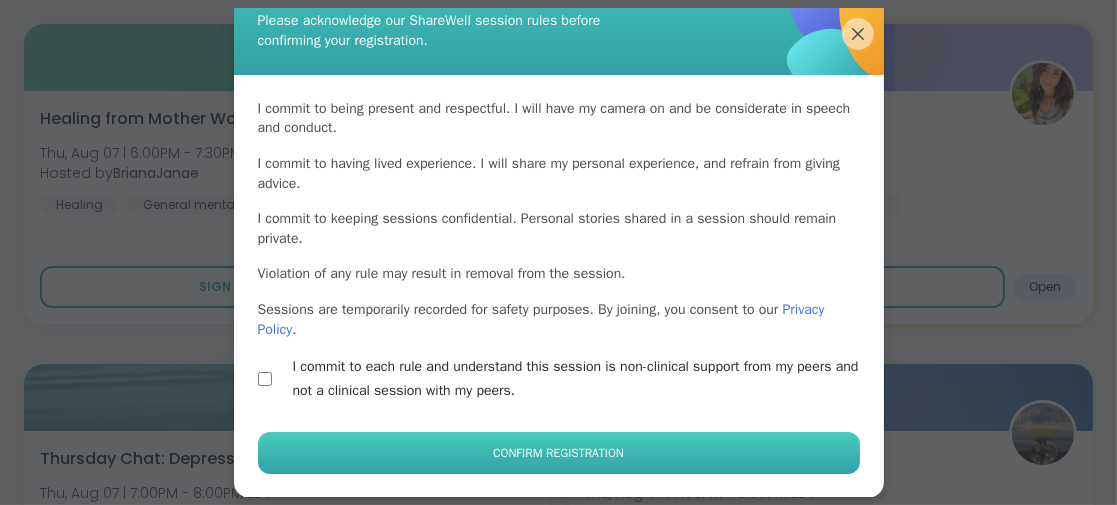 click on "Confirm Registration" at bounding box center [558, 453] 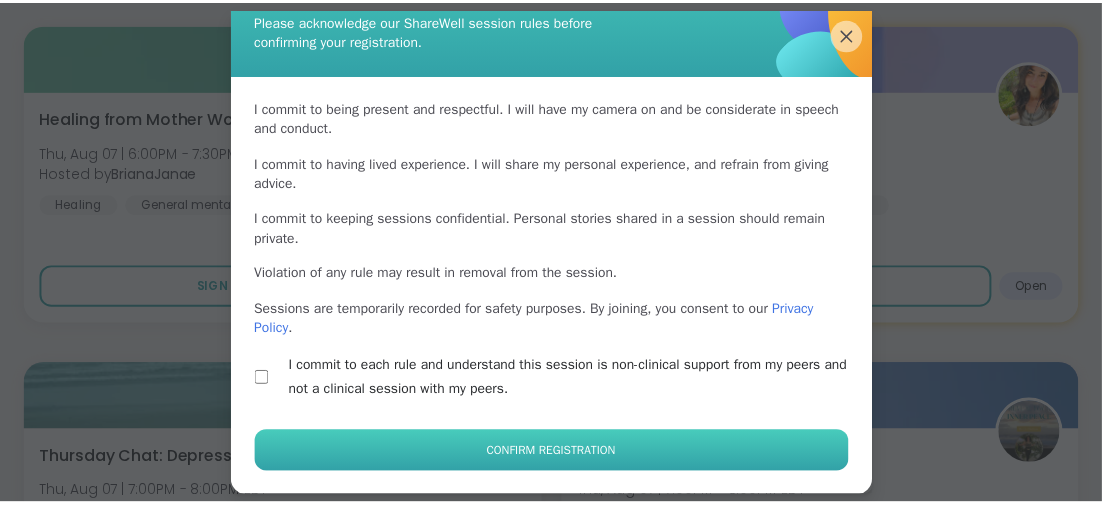 scroll, scrollTop: 62, scrollLeft: 0, axis: vertical 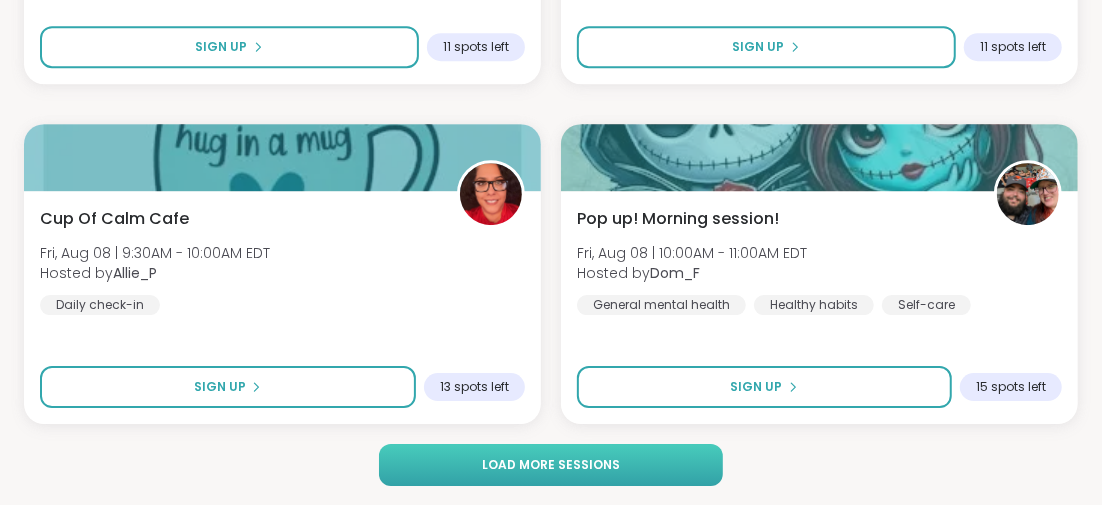 click on "Load more sessions" at bounding box center (550, 465) 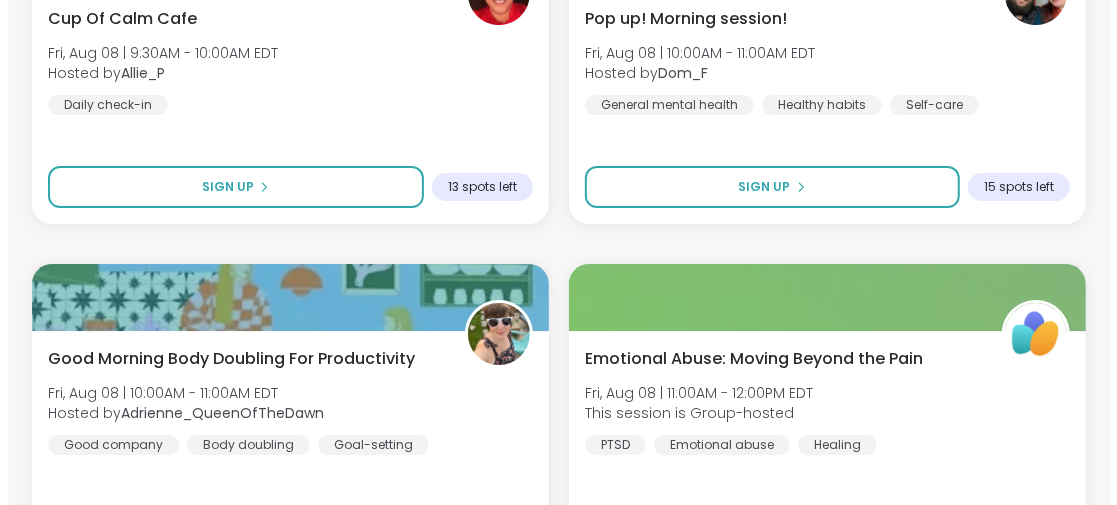 scroll, scrollTop: 18586, scrollLeft: 0, axis: vertical 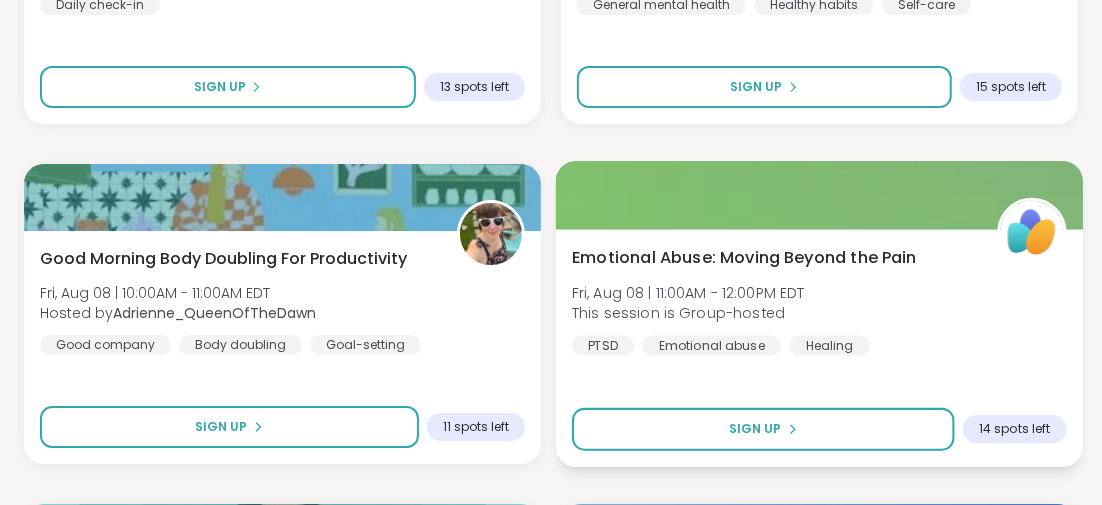 click on "Emotional Abuse: Moving Beyond the Pain" at bounding box center (744, 257) 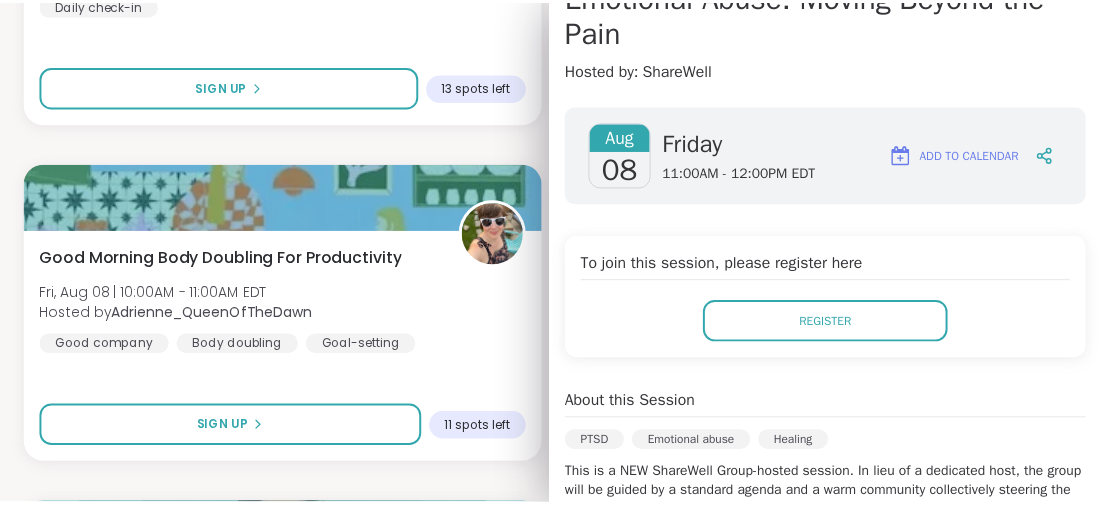 scroll, scrollTop: 0, scrollLeft: 0, axis: both 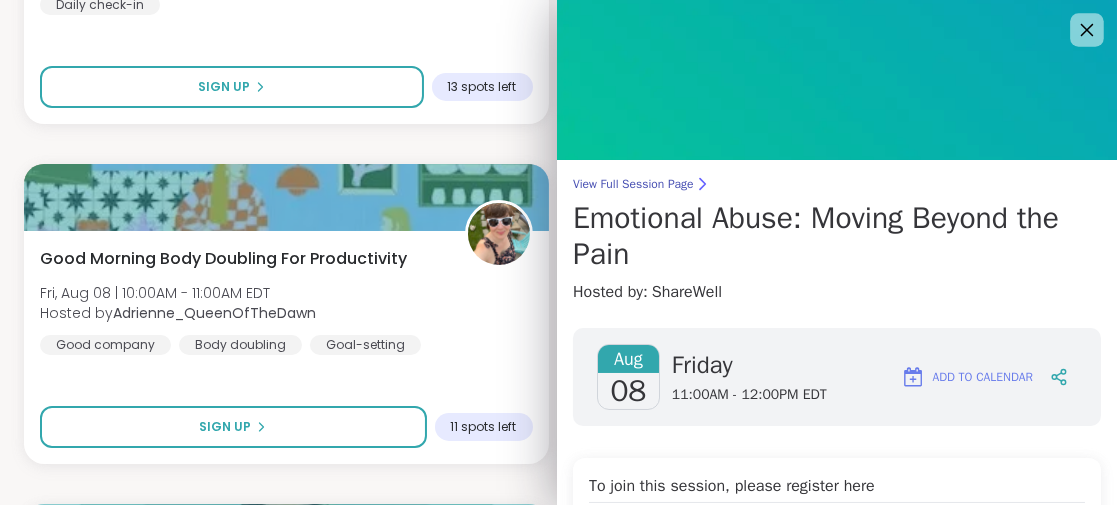 click 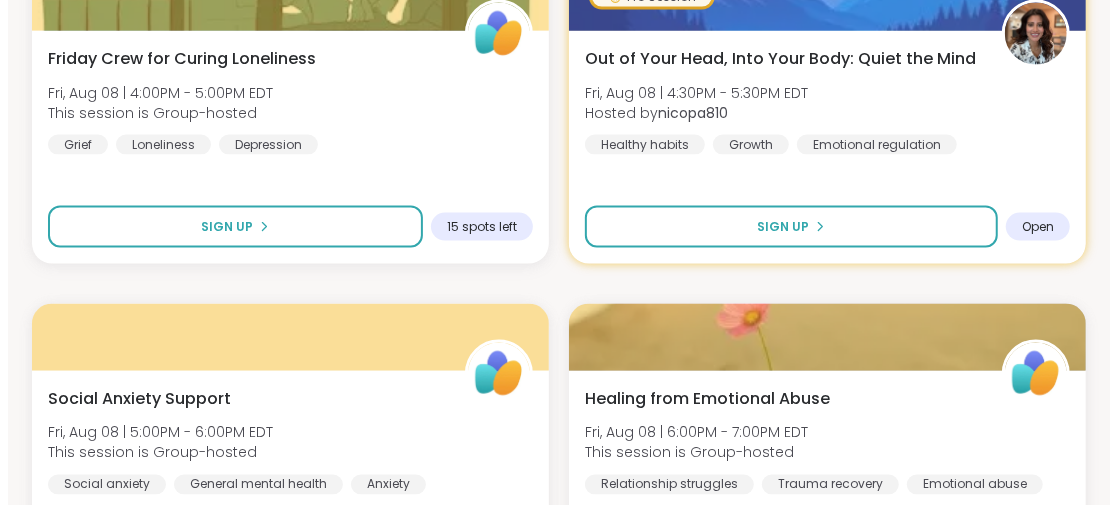 scroll, scrollTop: 20586, scrollLeft: 0, axis: vertical 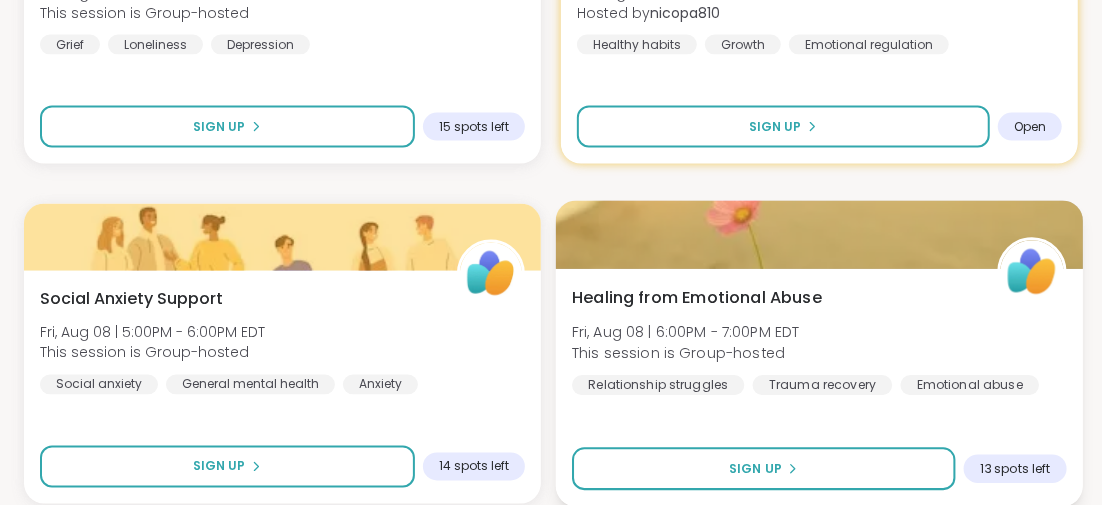 click on "Healing from Emotional Abuse" at bounding box center (697, 297) 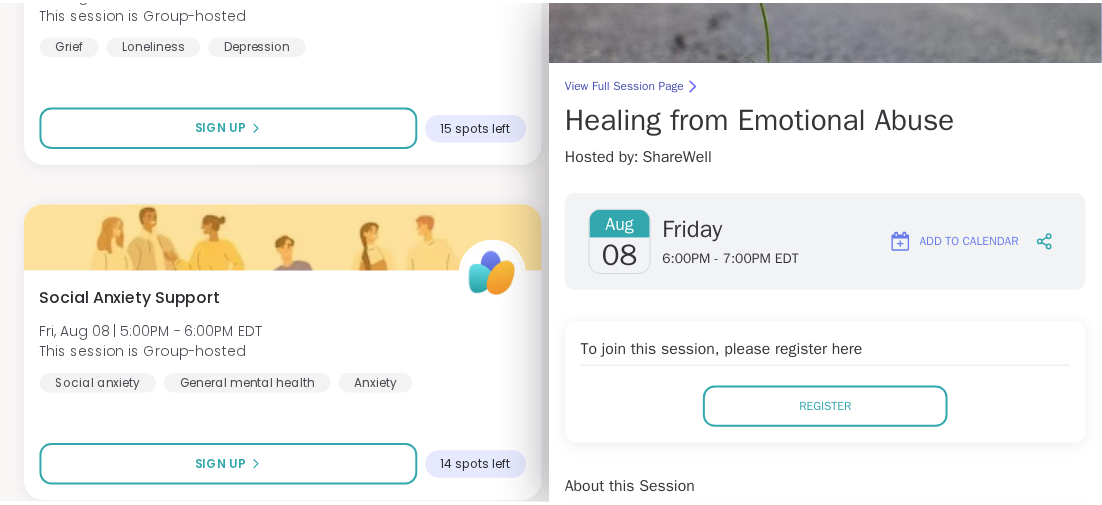scroll, scrollTop: 0, scrollLeft: 0, axis: both 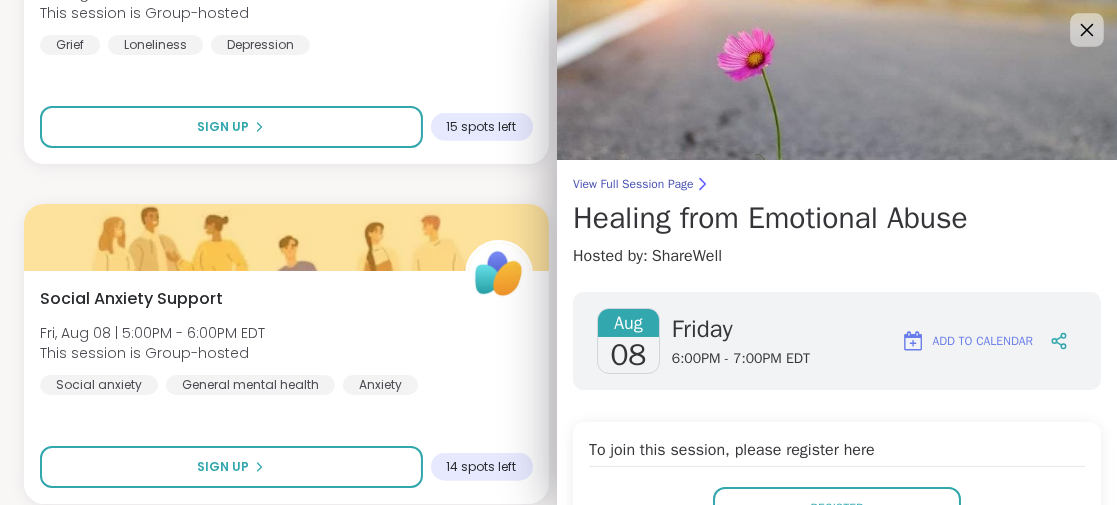 click 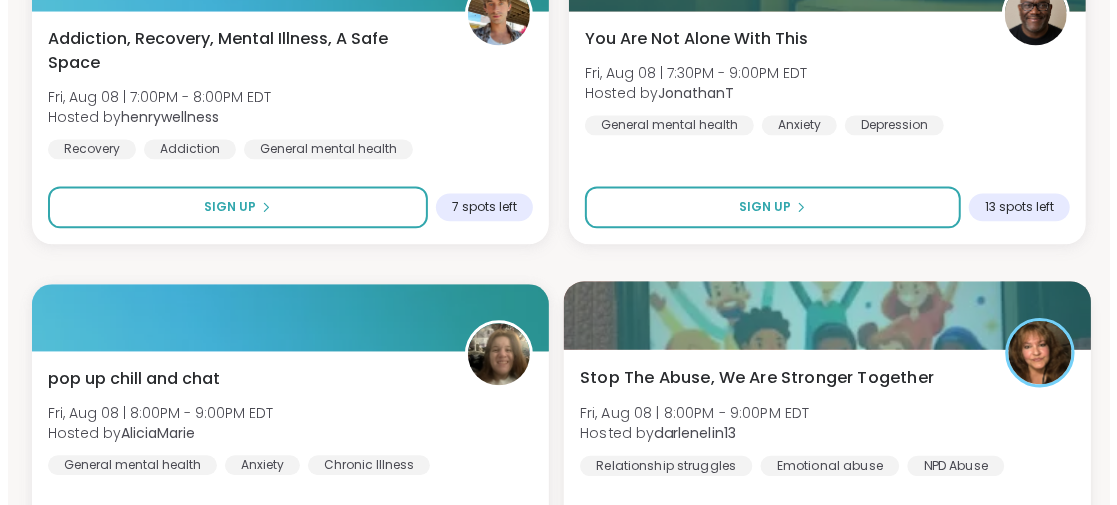 scroll, scrollTop: 21286, scrollLeft: 0, axis: vertical 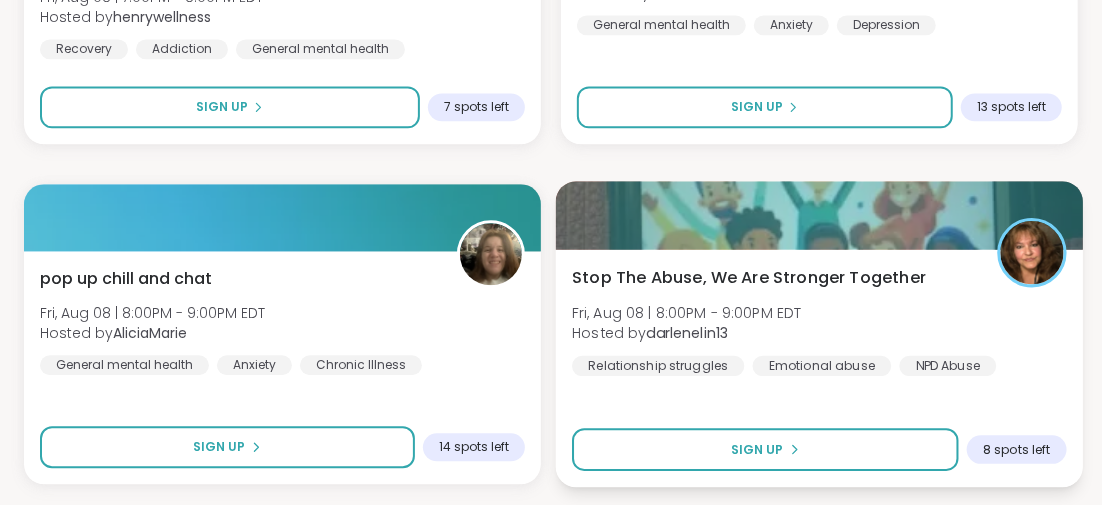 click on "Stop The Abuse,      We Are Stronger Together" at bounding box center [749, 277] 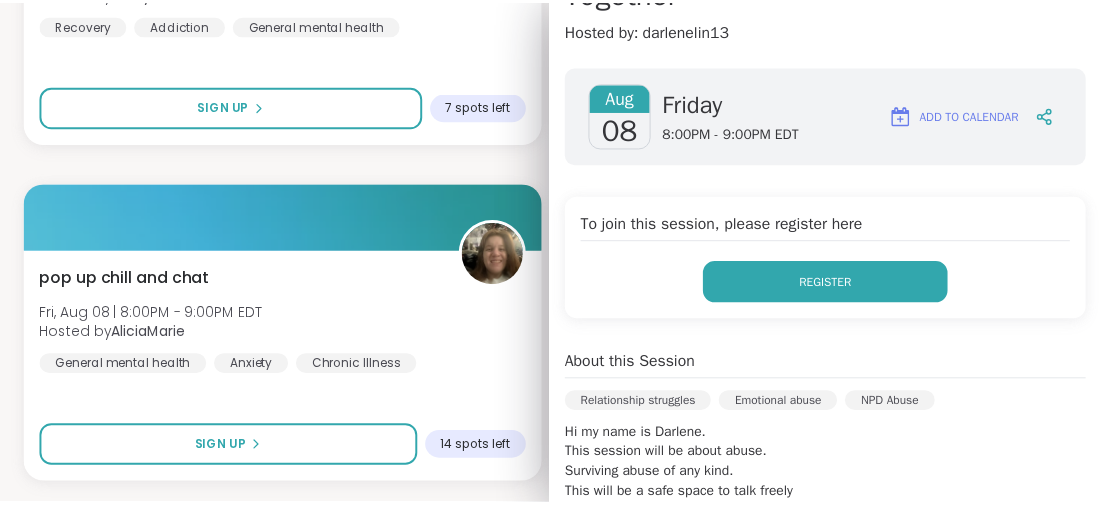 scroll, scrollTop: 0, scrollLeft: 0, axis: both 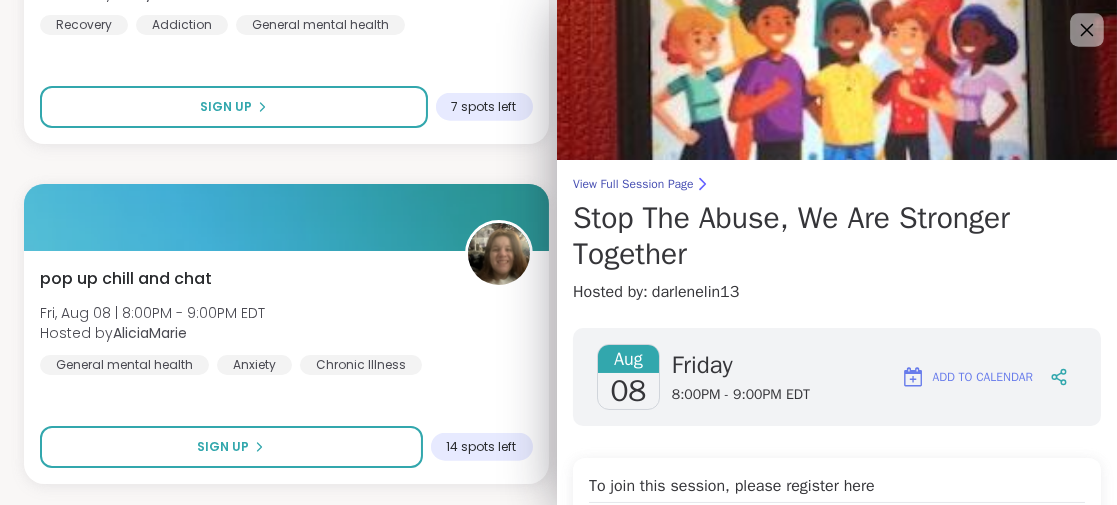 click 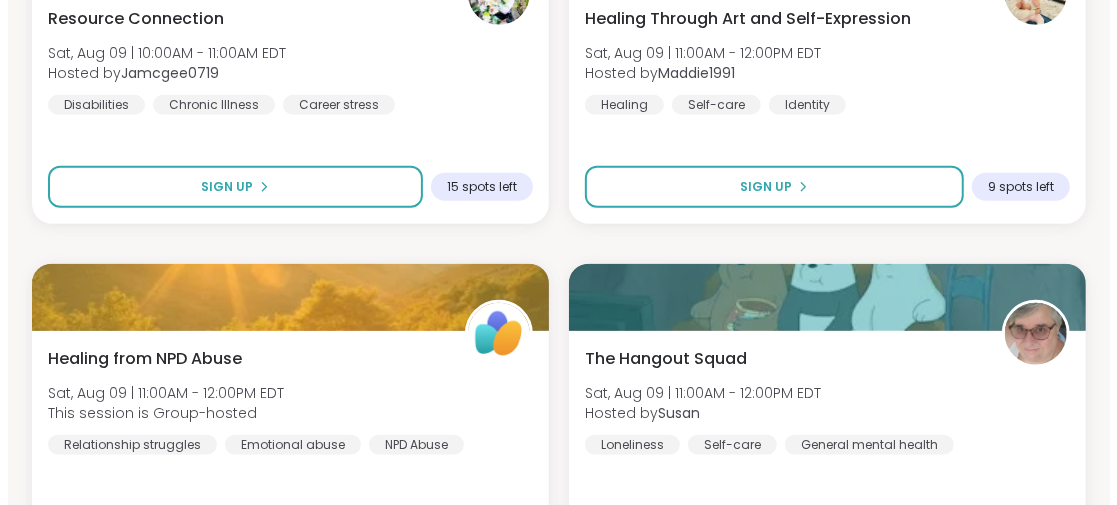 scroll, scrollTop: 23686, scrollLeft: 0, axis: vertical 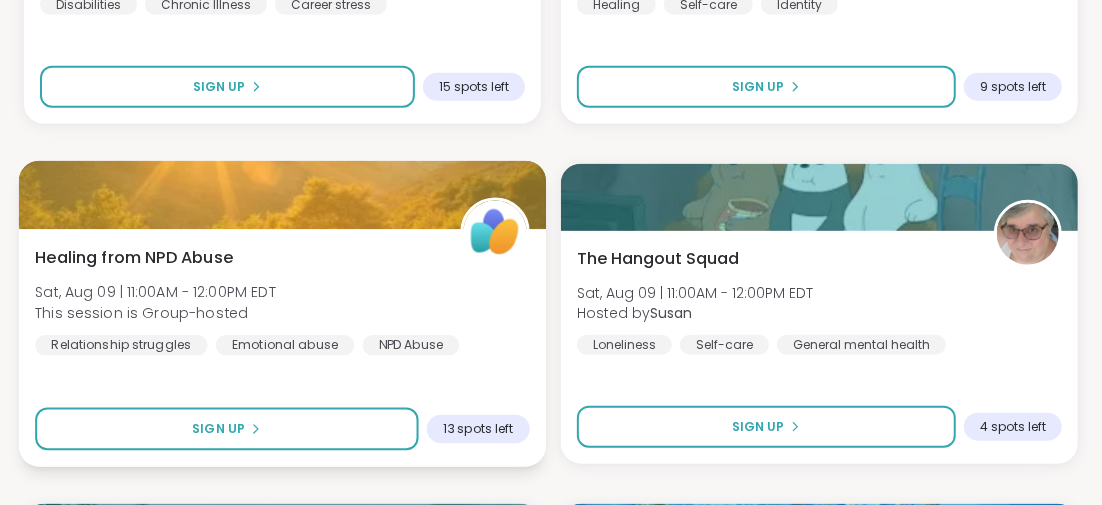 click on "Healing from NPD Abuse" at bounding box center (134, 257) 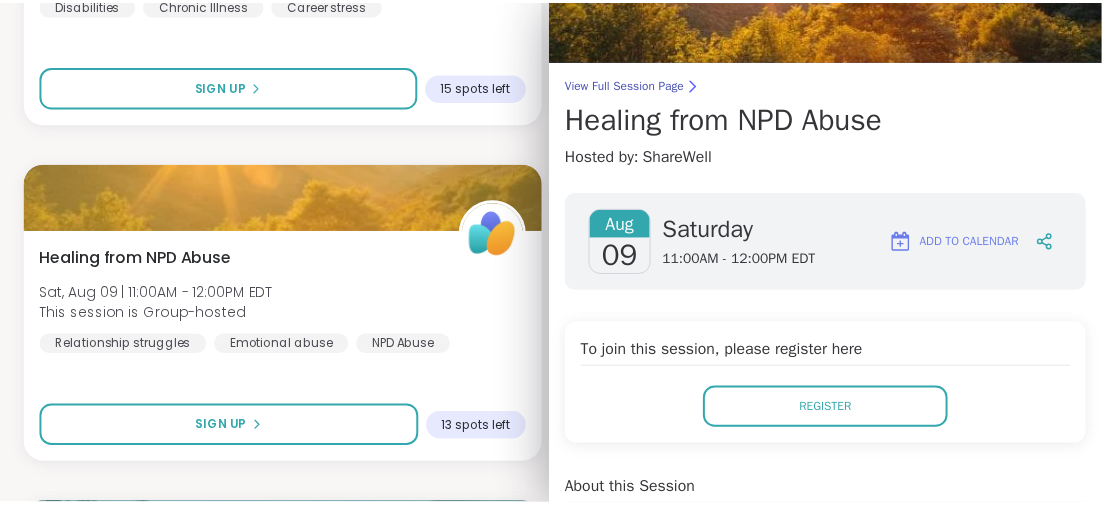 scroll, scrollTop: 0, scrollLeft: 0, axis: both 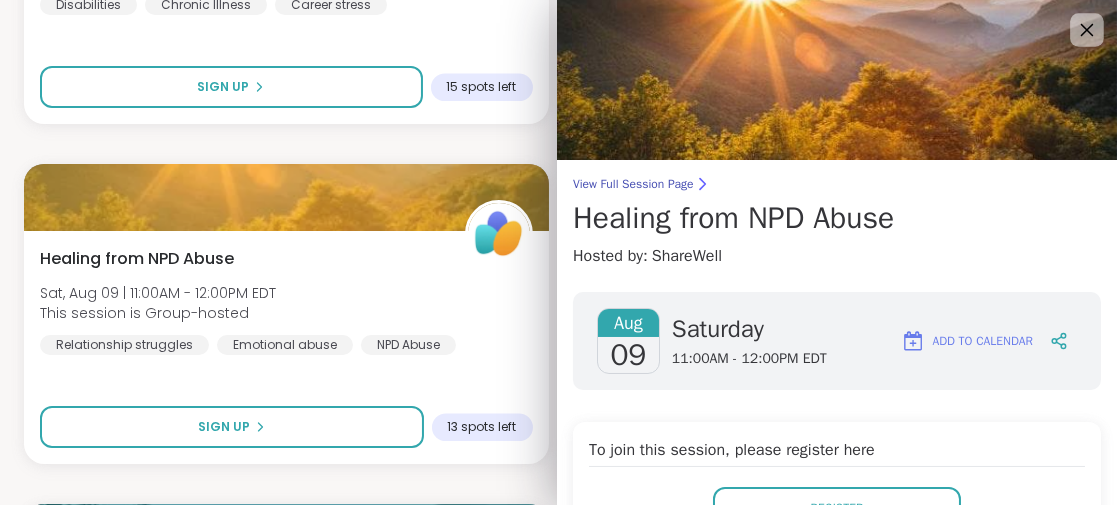 click 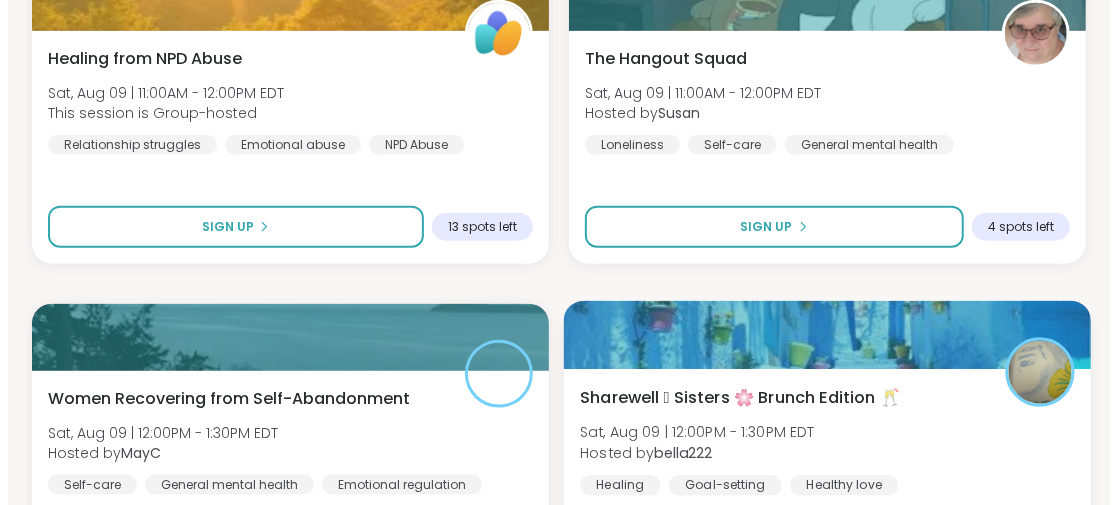 scroll, scrollTop: 23986, scrollLeft: 0, axis: vertical 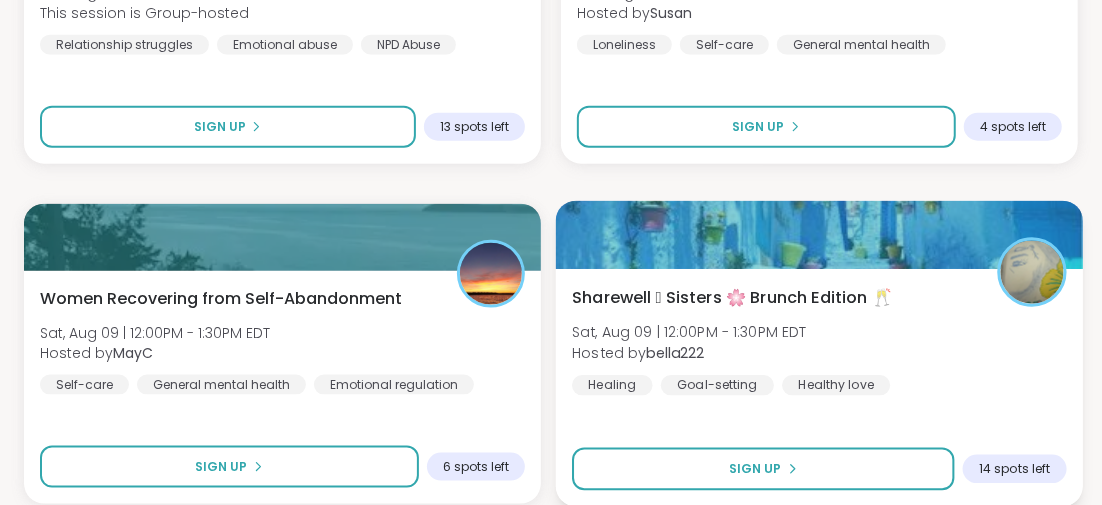 click on "Sharewell 🩵 Sisters 🌸 Brunch Edition 🥂" at bounding box center (732, 297) 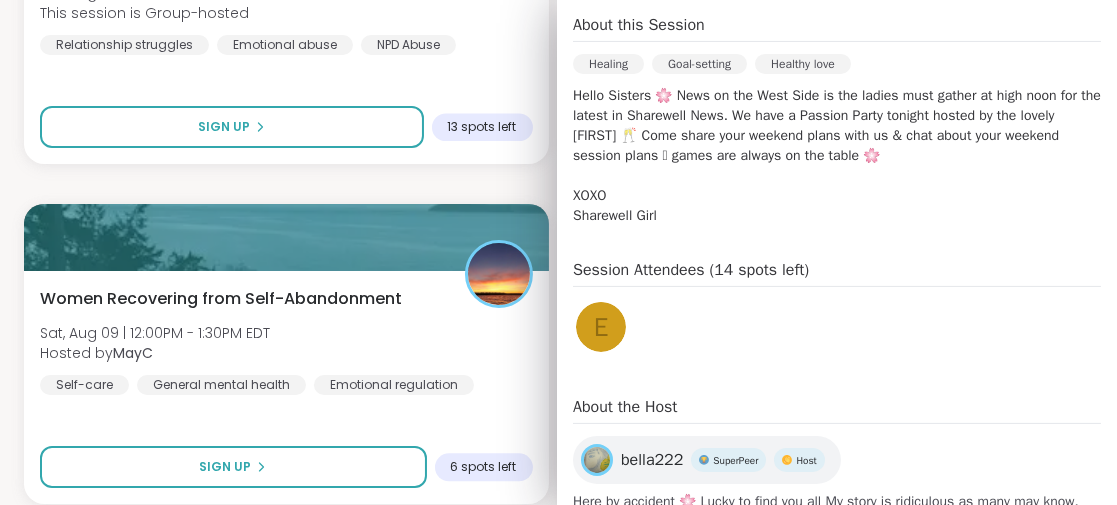 scroll, scrollTop: 694, scrollLeft: 0, axis: vertical 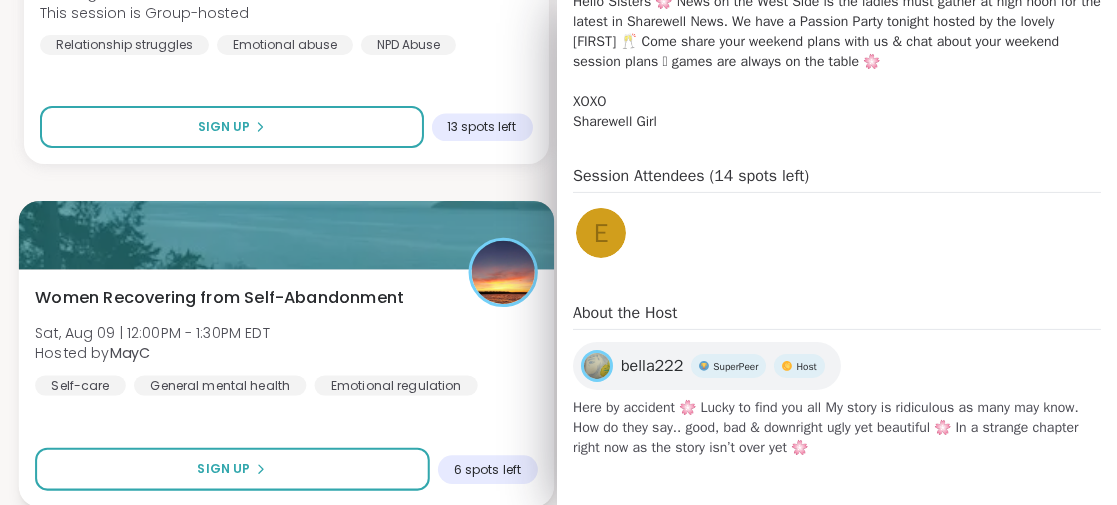 click on "Women Recovering from Self-Abandonment" at bounding box center [219, 297] 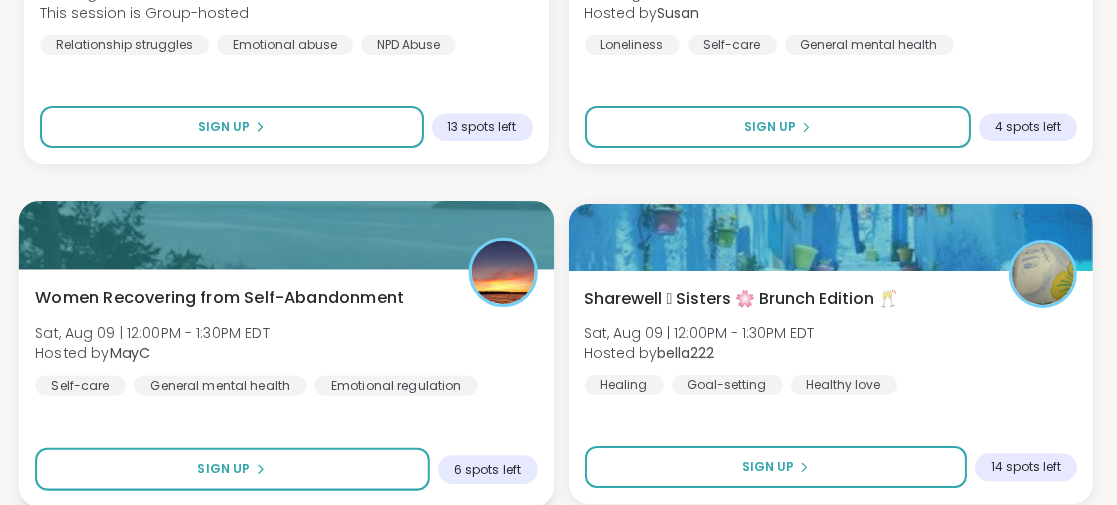 click on "Women Recovering from Self-Abandonment" at bounding box center [219, 297] 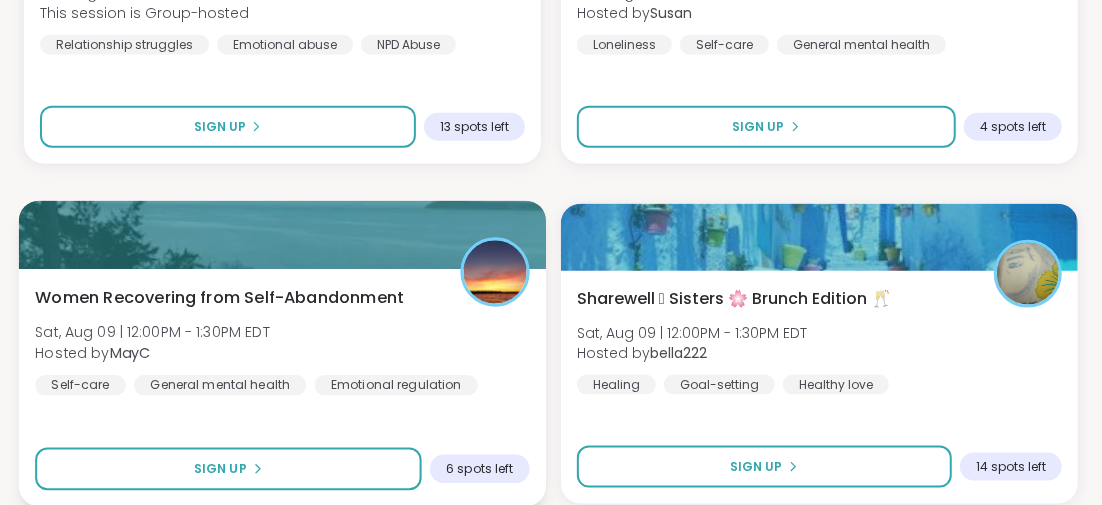 click on "Women Recovering from Self-Abandonment" at bounding box center (219, 297) 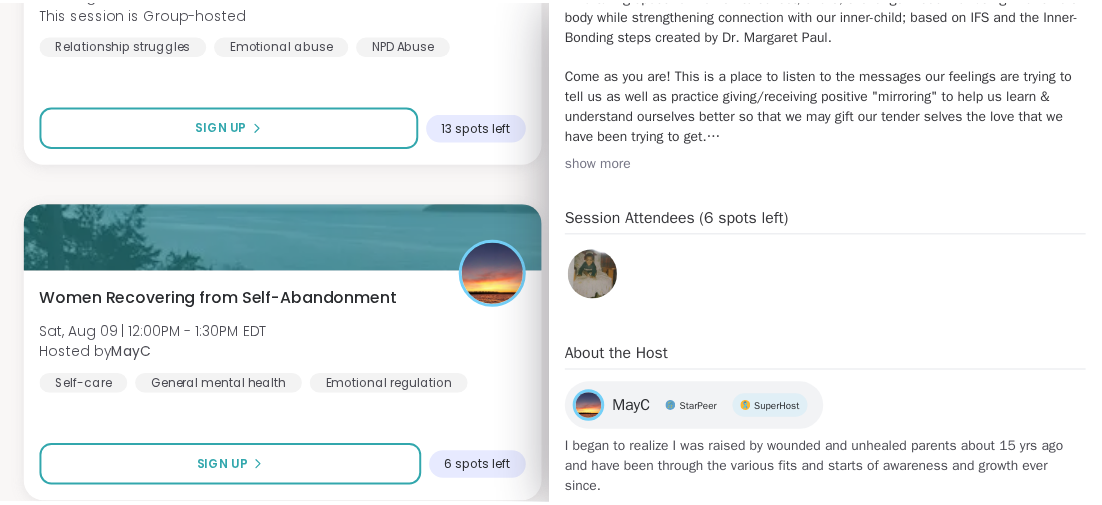 scroll, scrollTop: 0, scrollLeft: 0, axis: both 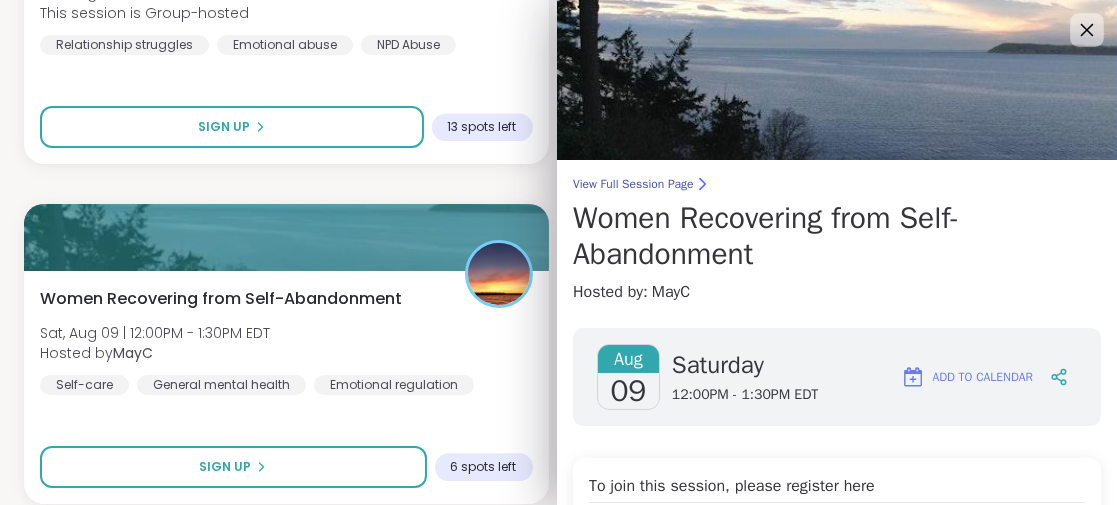 click 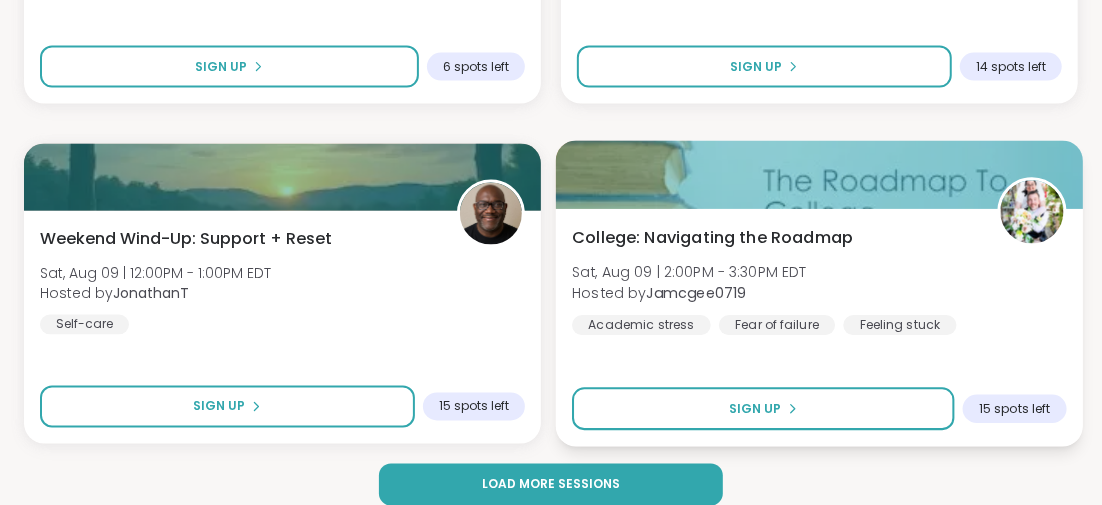 scroll, scrollTop: 24406, scrollLeft: 0, axis: vertical 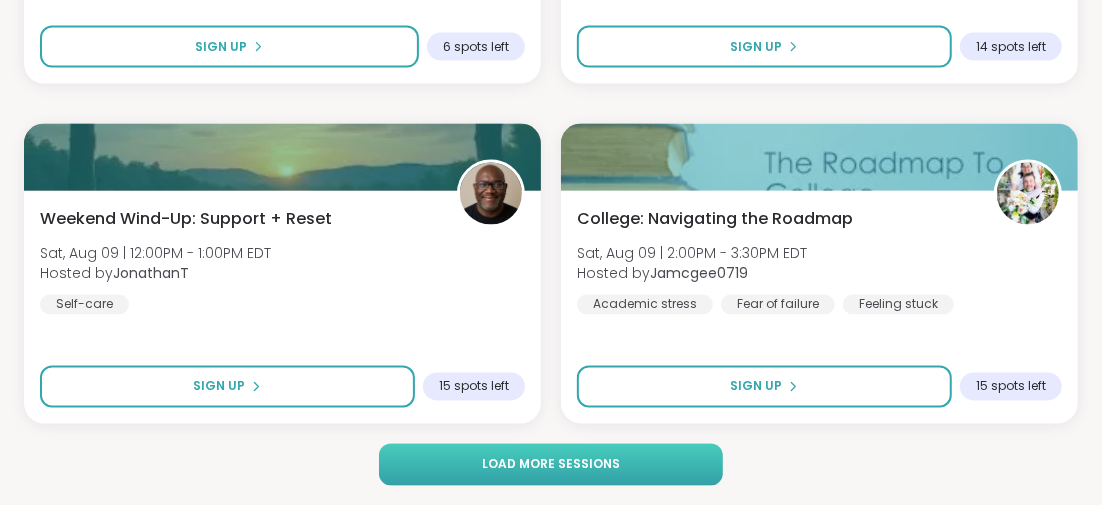 click on "Load more sessions" at bounding box center [550, 465] 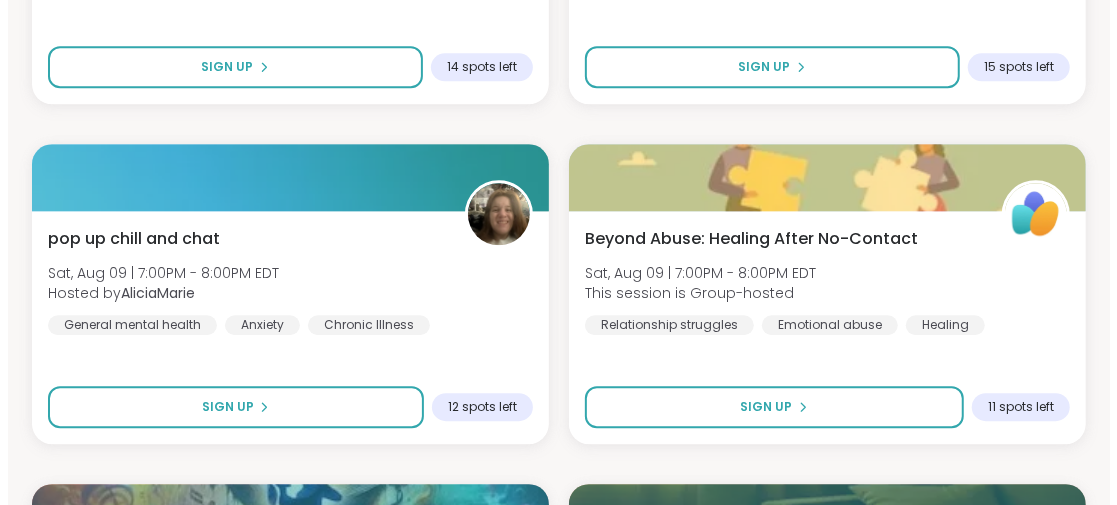 scroll, scrollTop: 25305, scrollLeft: 0, axis: vertical 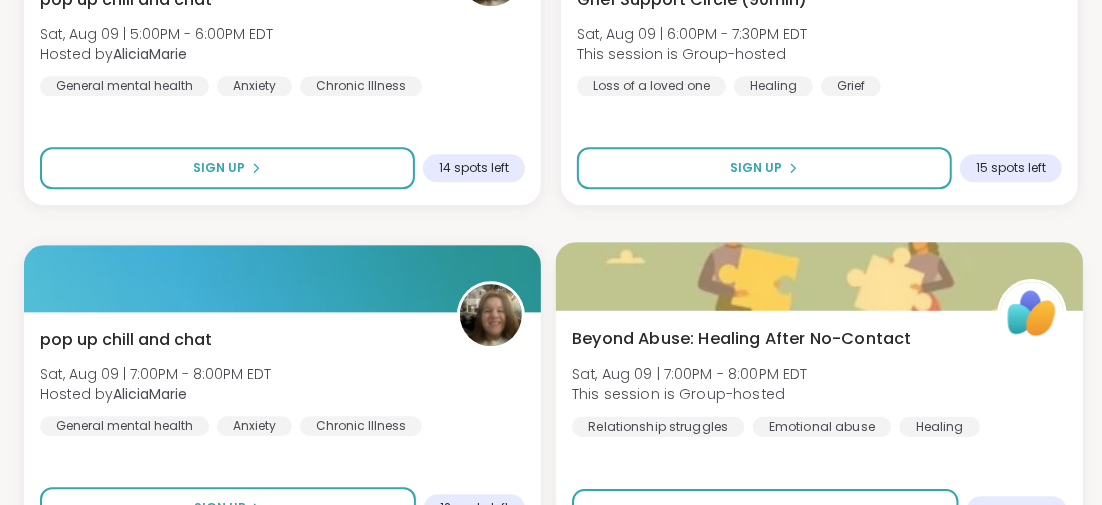 click on "Beyond Abuse: Healing After No-Contact" at bounding box center (742, 338) 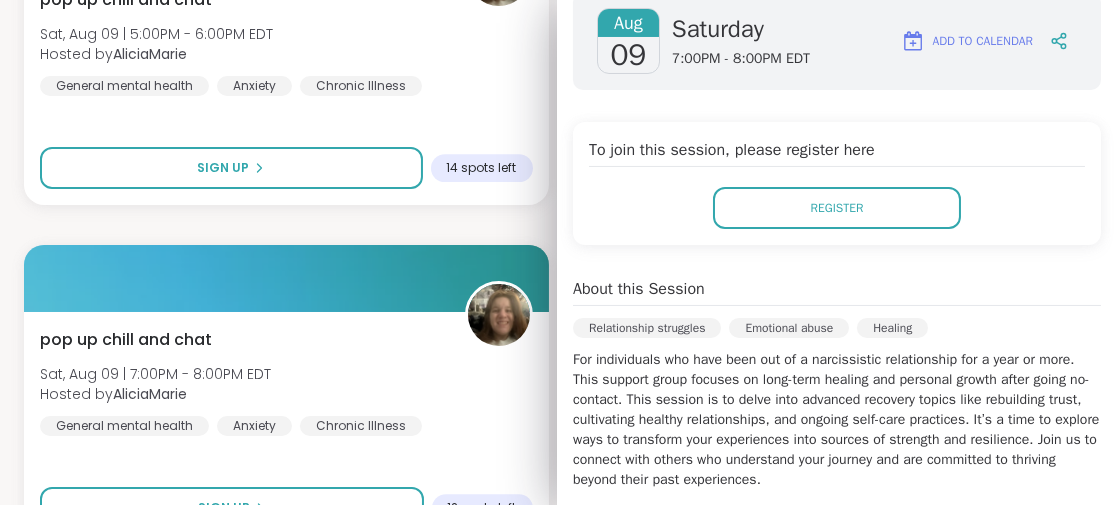 scroll, scrollTop: 499, scrollLeft: 0, axis: vertical 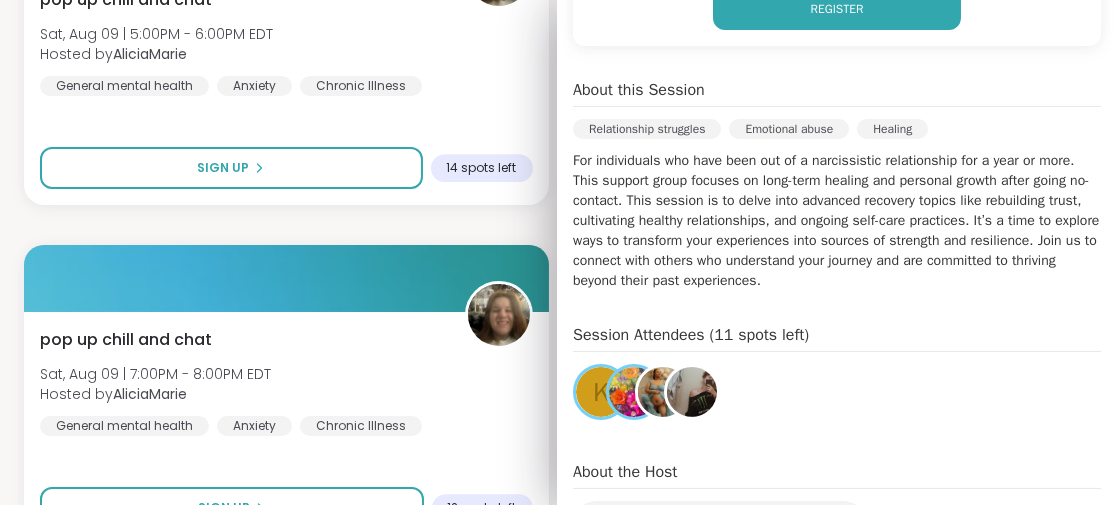 click on "Register" at bounding box center [837, 9] 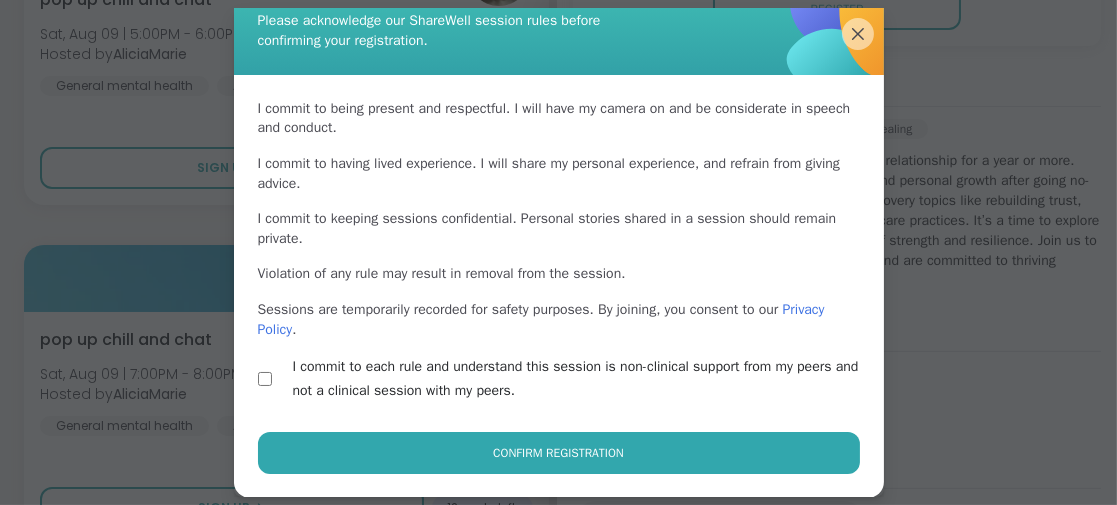 click on "Confirm Registration" at bounding box center [558, 453] 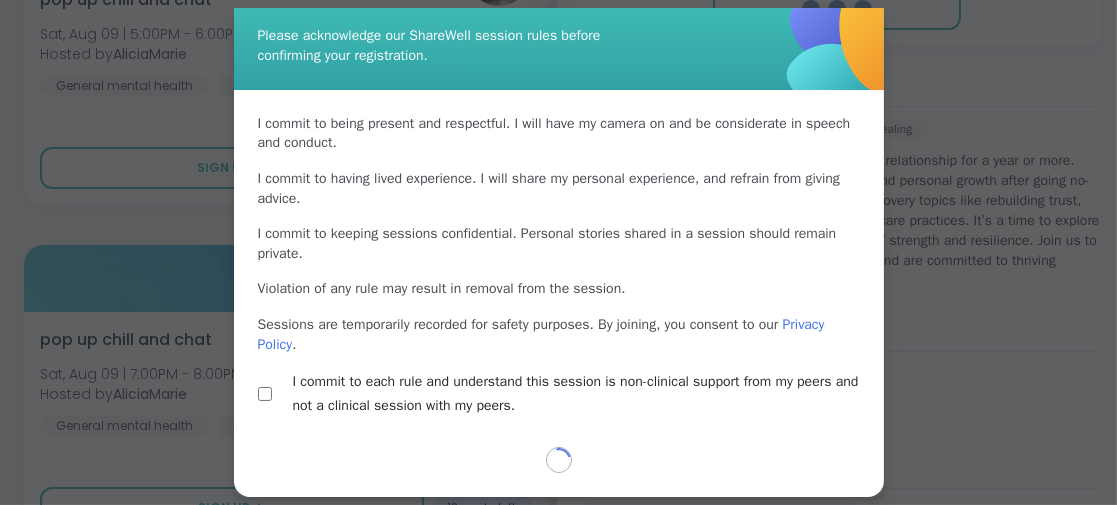 scroll, scrollTop: 62, scrollLeft: 0, axis: vertical 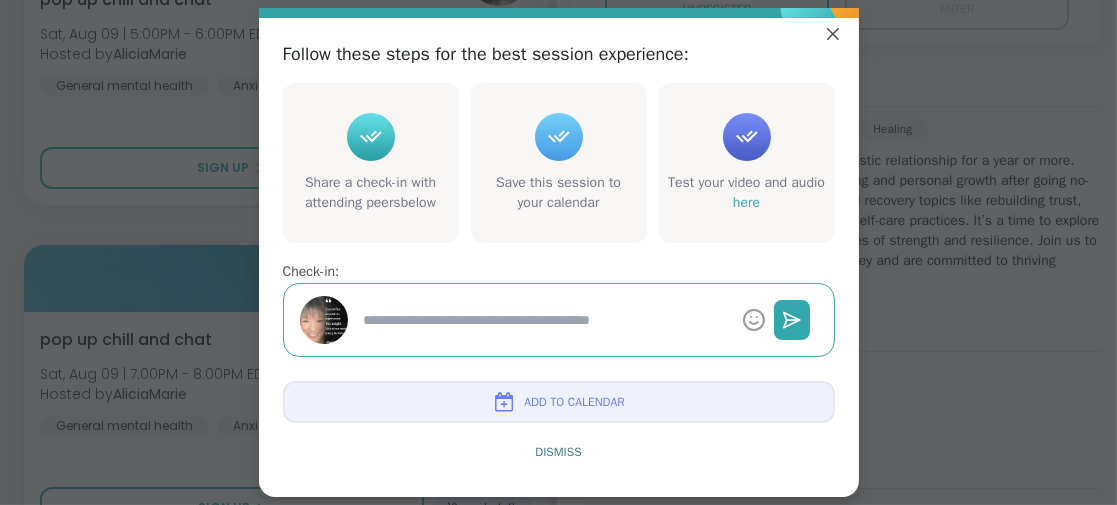 type on "*" 